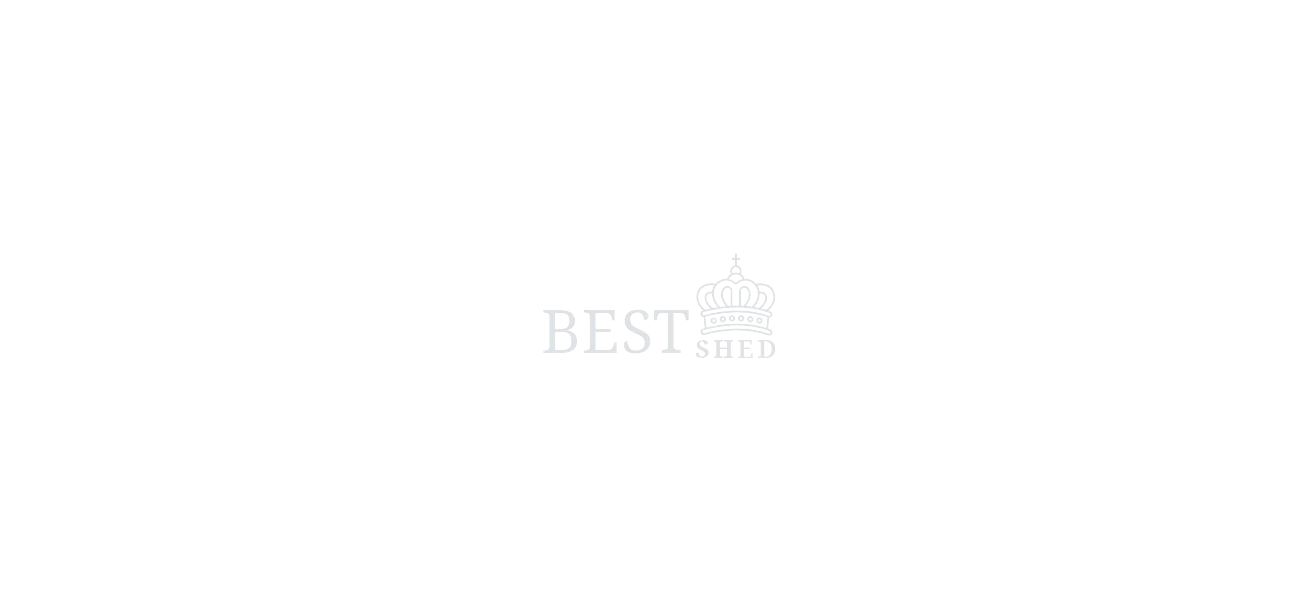 scroll, scrollTop: 0, scrollLeft: 0, axis: both 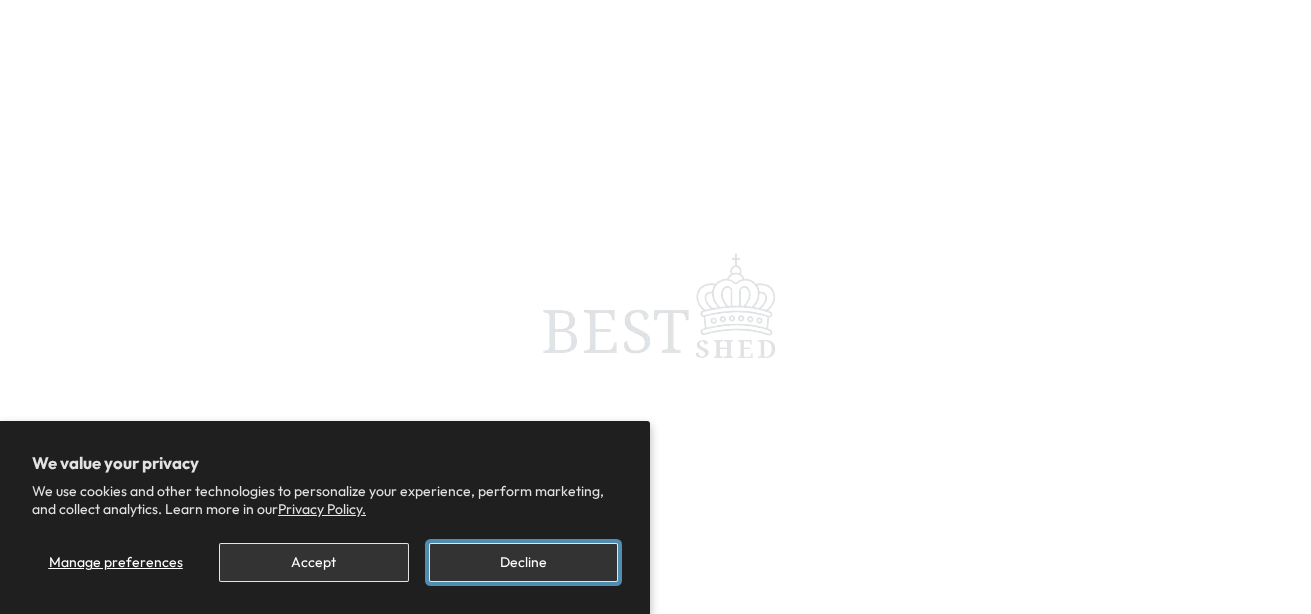 click on "Decline" at bounding box center [523, 562] 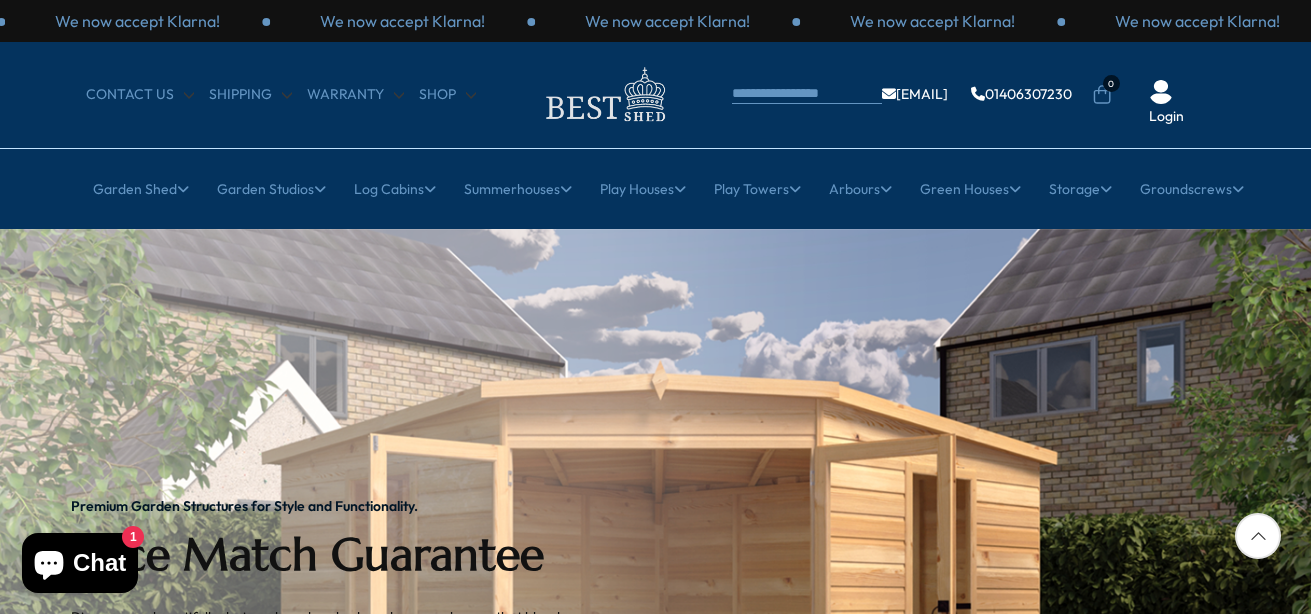 click on "CONTACT US
Shipping
Warranty
Shop
info@bestshed.co.uk
01406307230
0
Login" at bounding box center (655, 95) 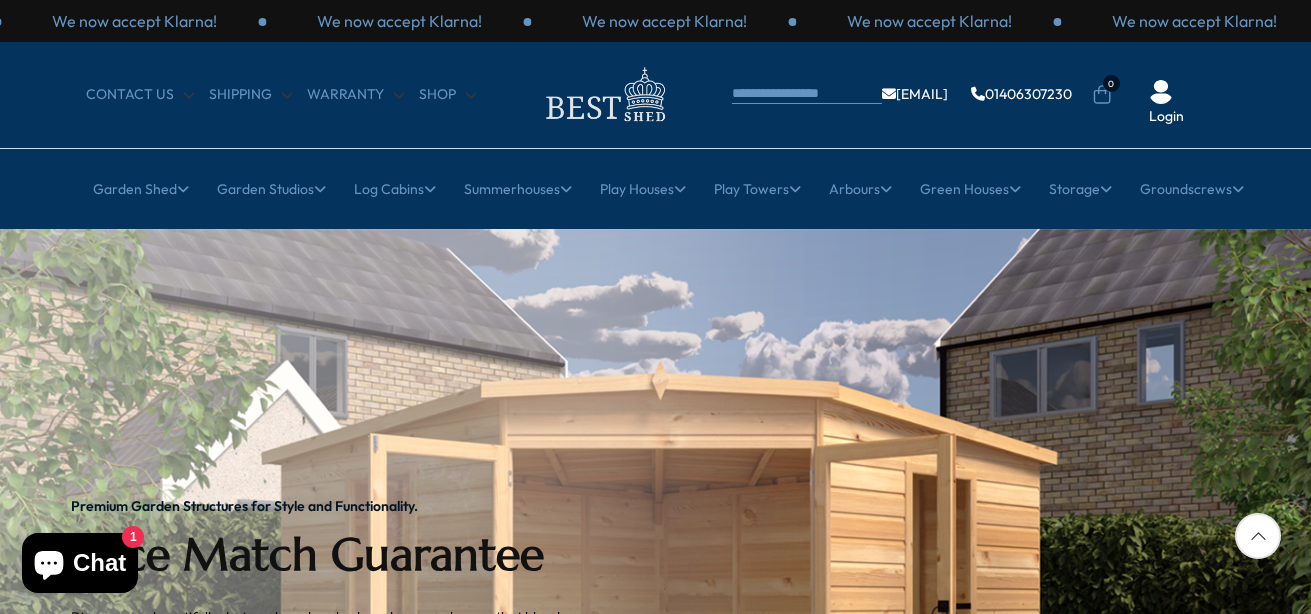 click at bounding box center [1258, 536] 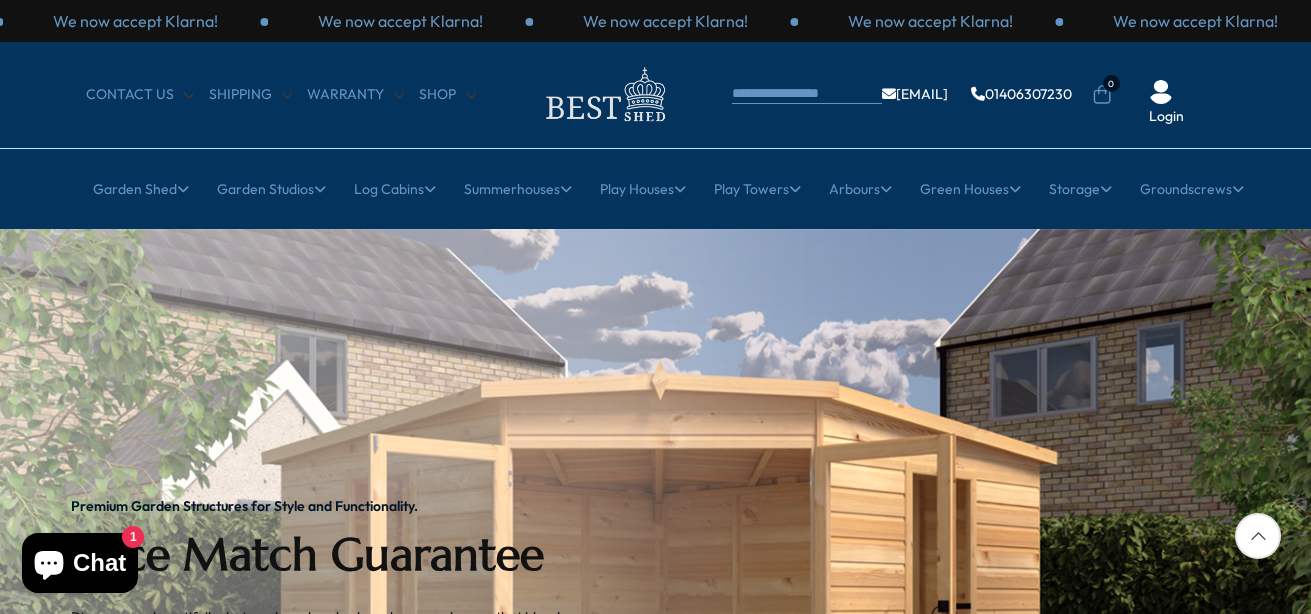 click at bounding box center (1258, 536) 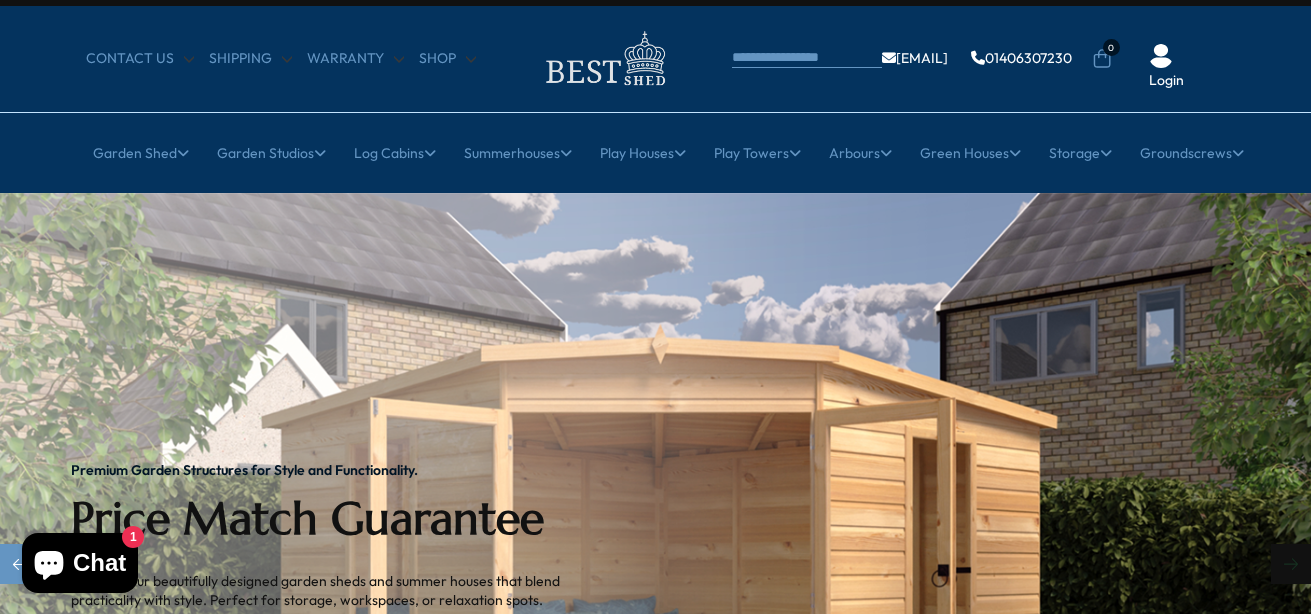 drag, startPoint x: 1258, startPoint y: 538, endPoint x: 1306, endPoint y: 605, distance: 82.419655 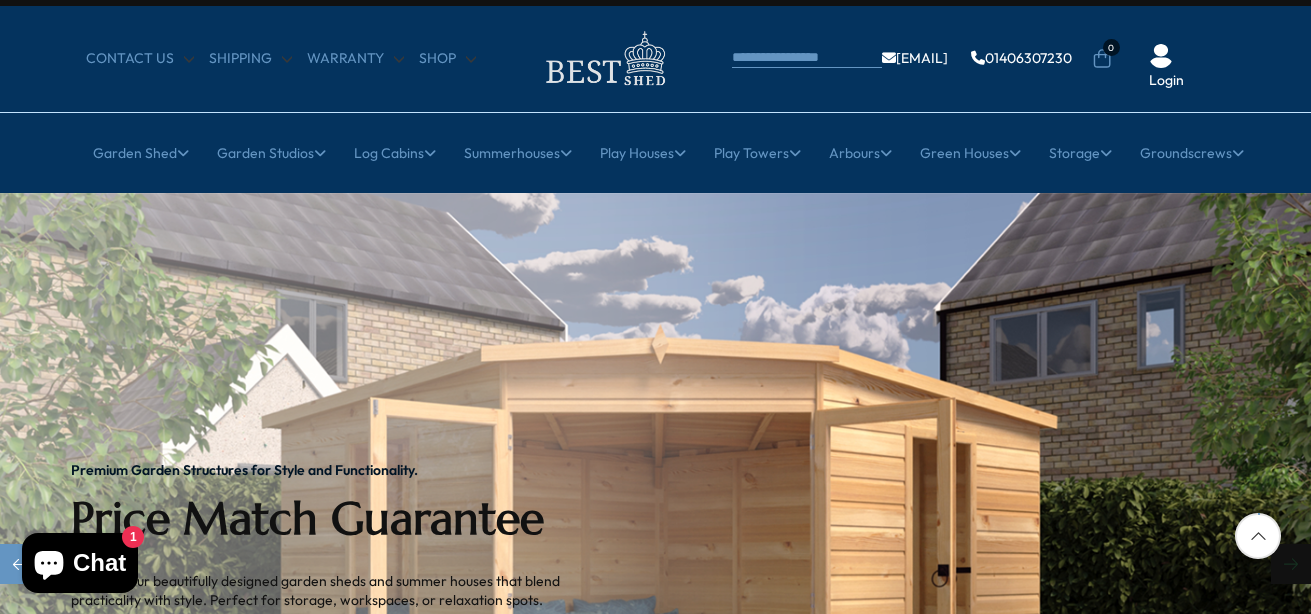 scroll, scrollTop: 84, scrollLeft: 0, axis: vertical 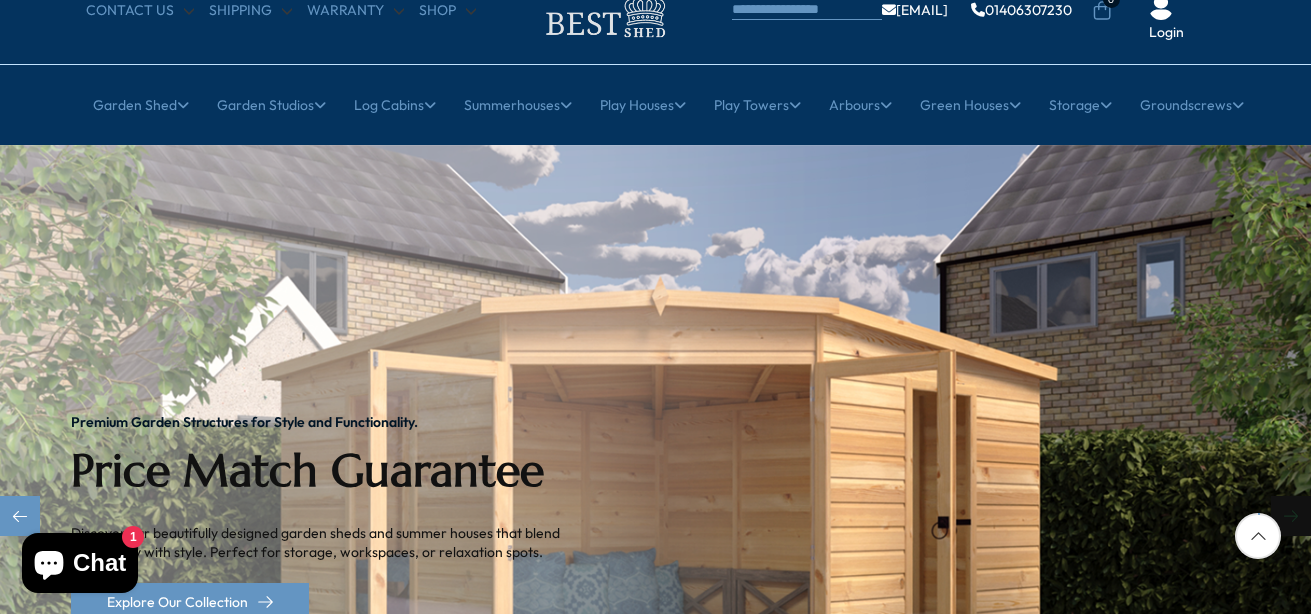 click at bounding box center (655, 518) 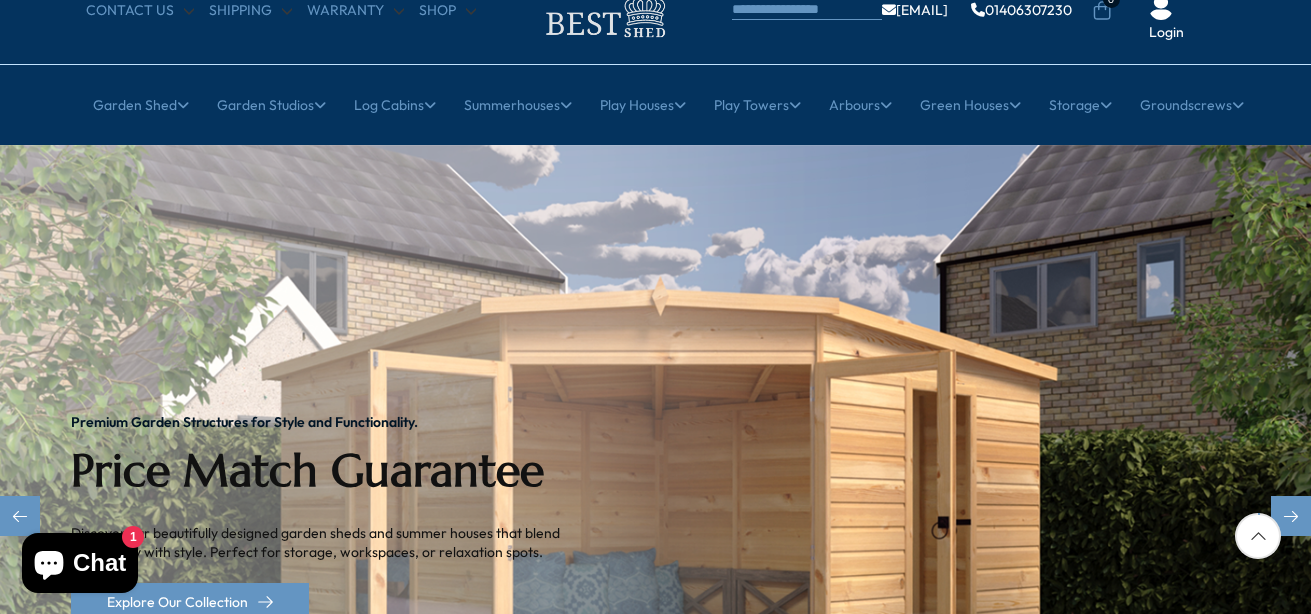 click at bounding box center [655, 518] 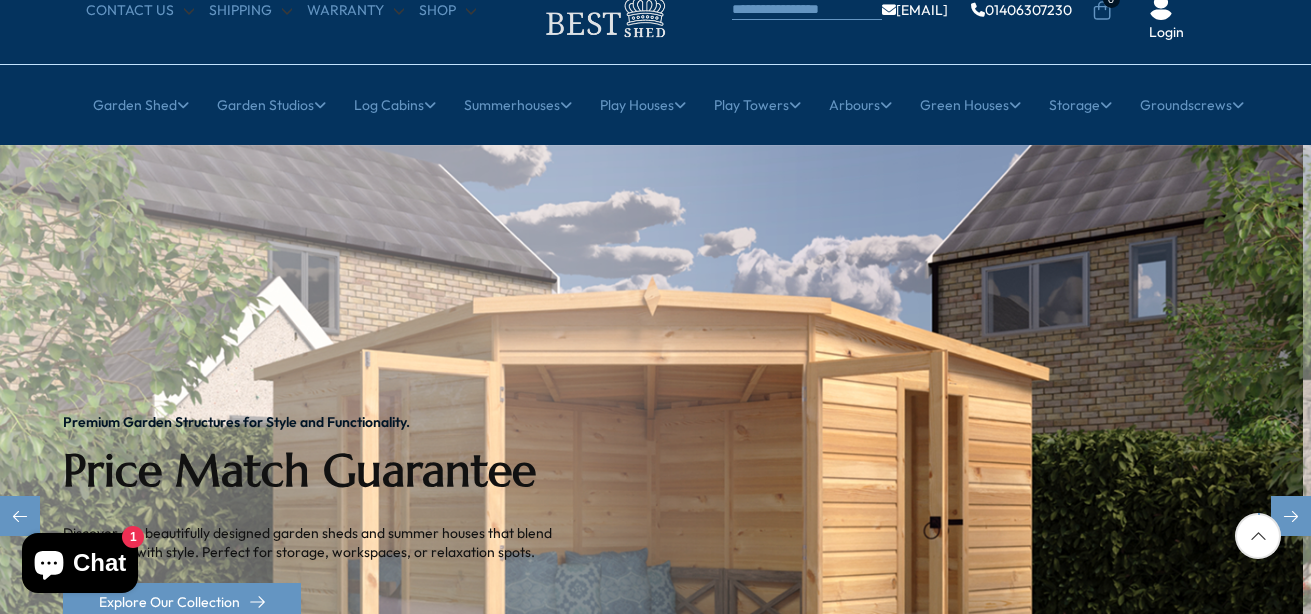 click at bounding box center (647, 518) 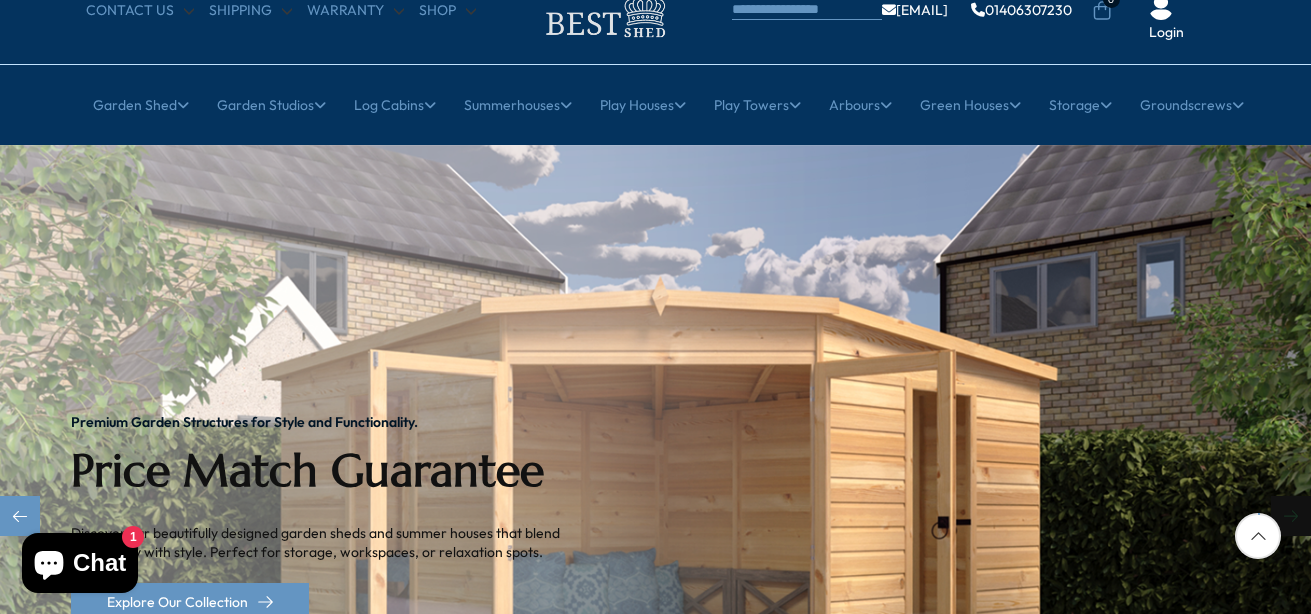 click at bounding box center (1291, 516) 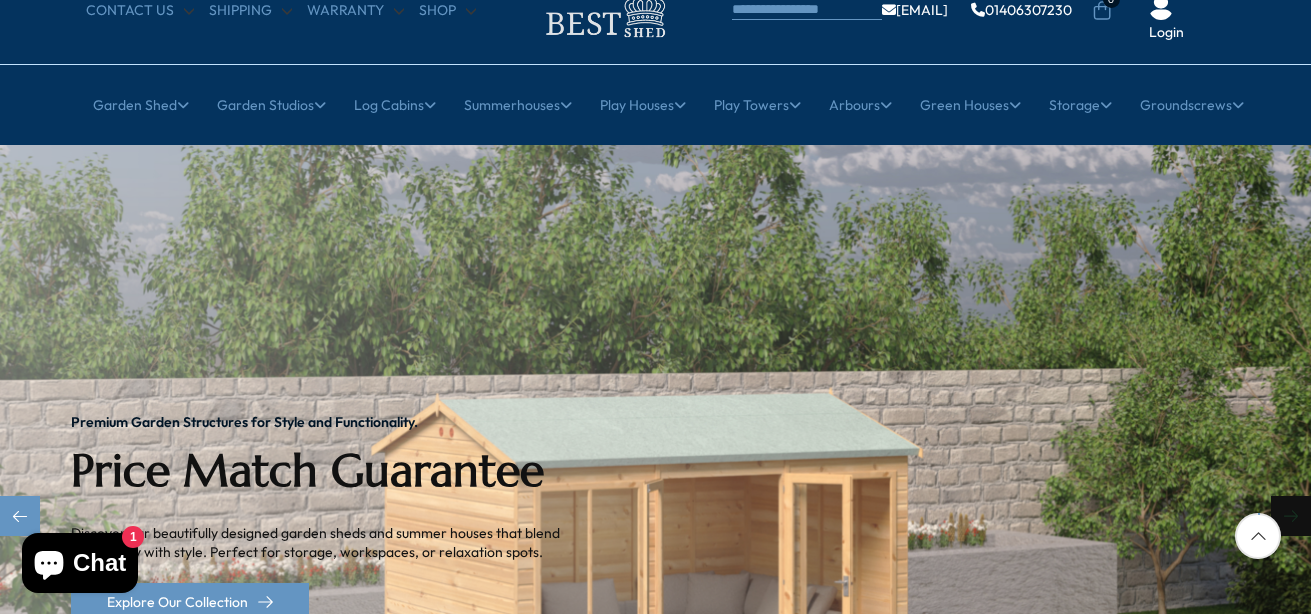 click at bounding box center [1291, 516] 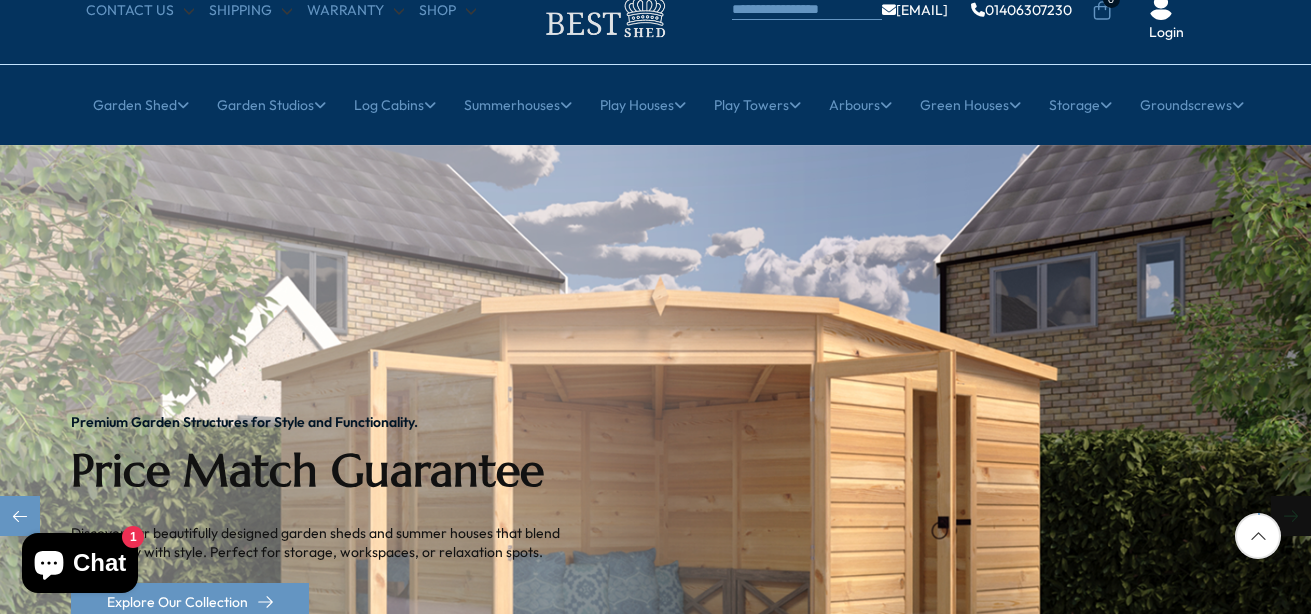 click at bounding box center (1291, 516) 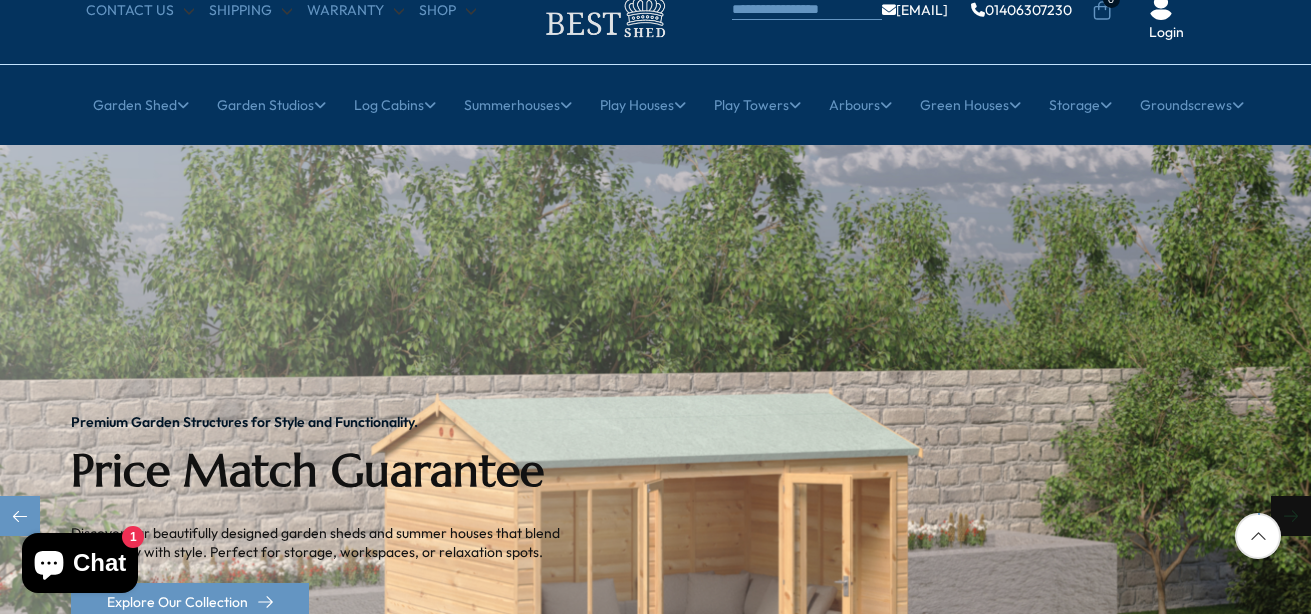 click at bounding box center (1291, 516) 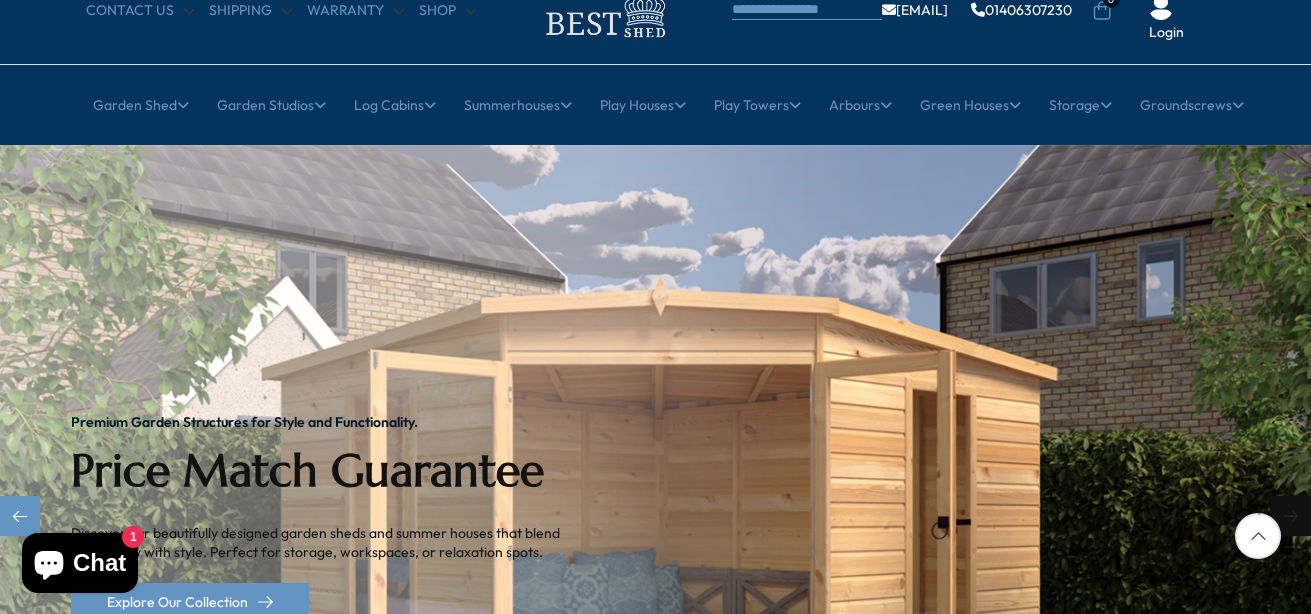 click at bounding box center [1291, 516] 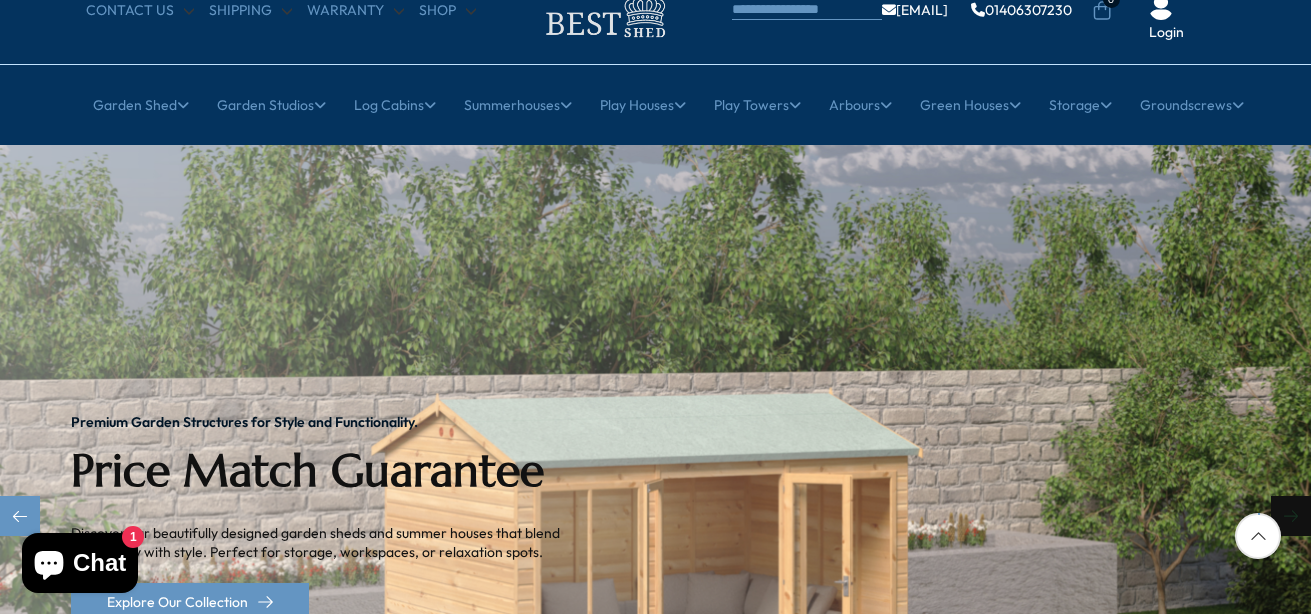 click at bounding box center [1291, 516] 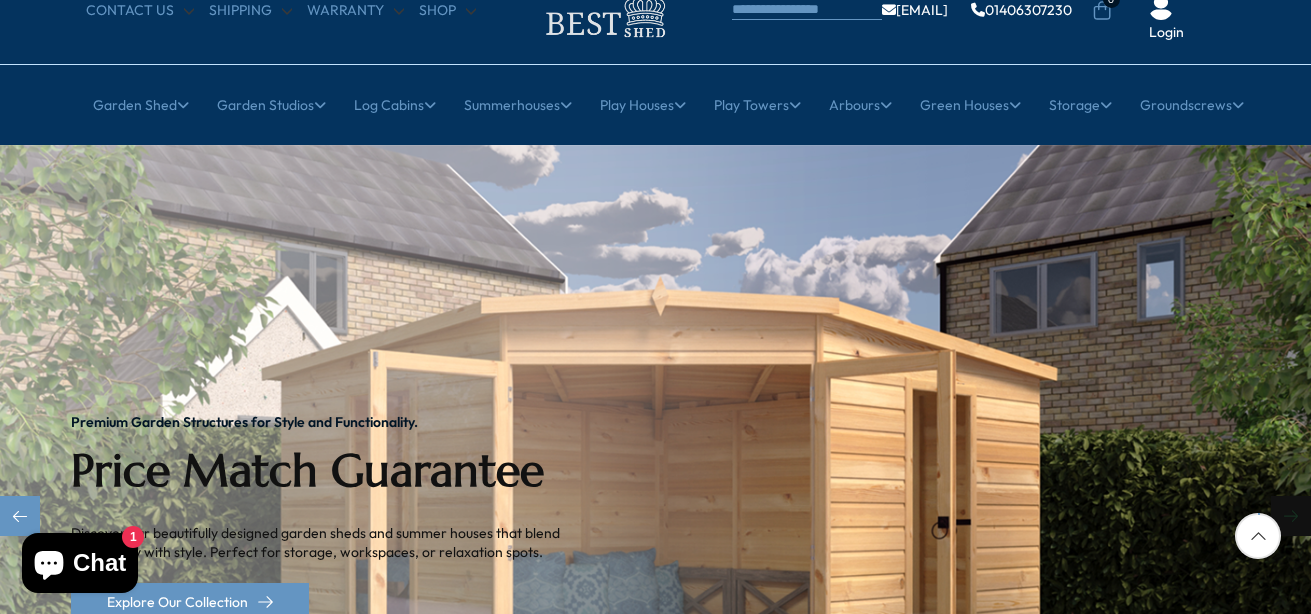 click at bounding box center (1291, 516) 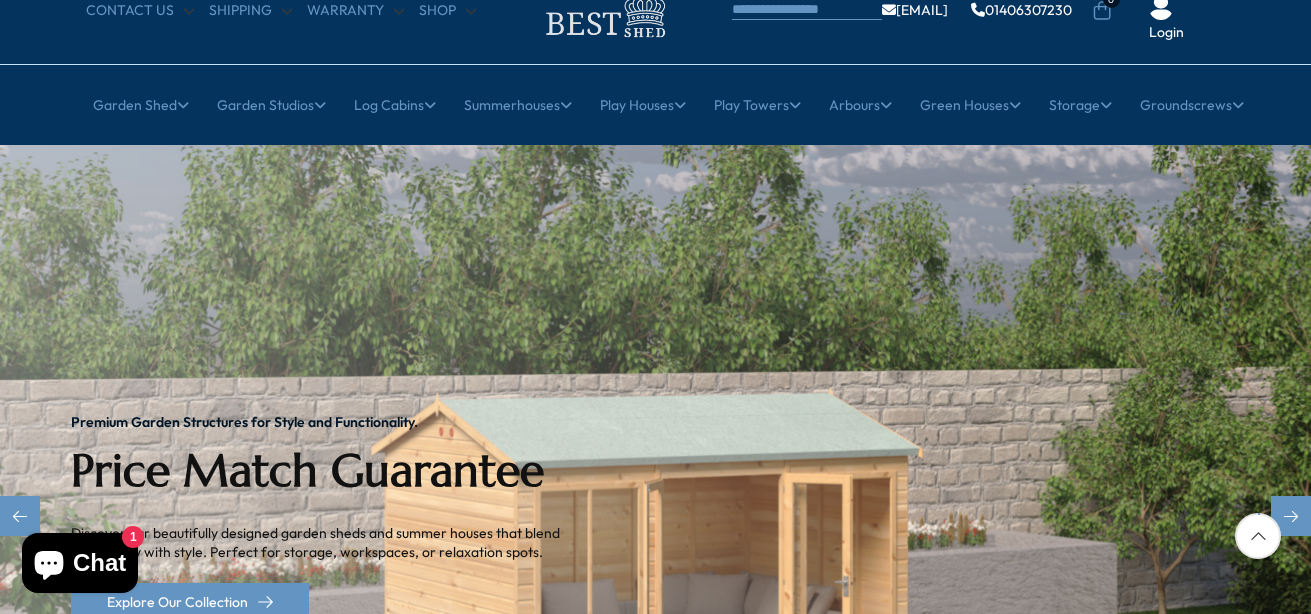 click at bounding box center (655, 518) 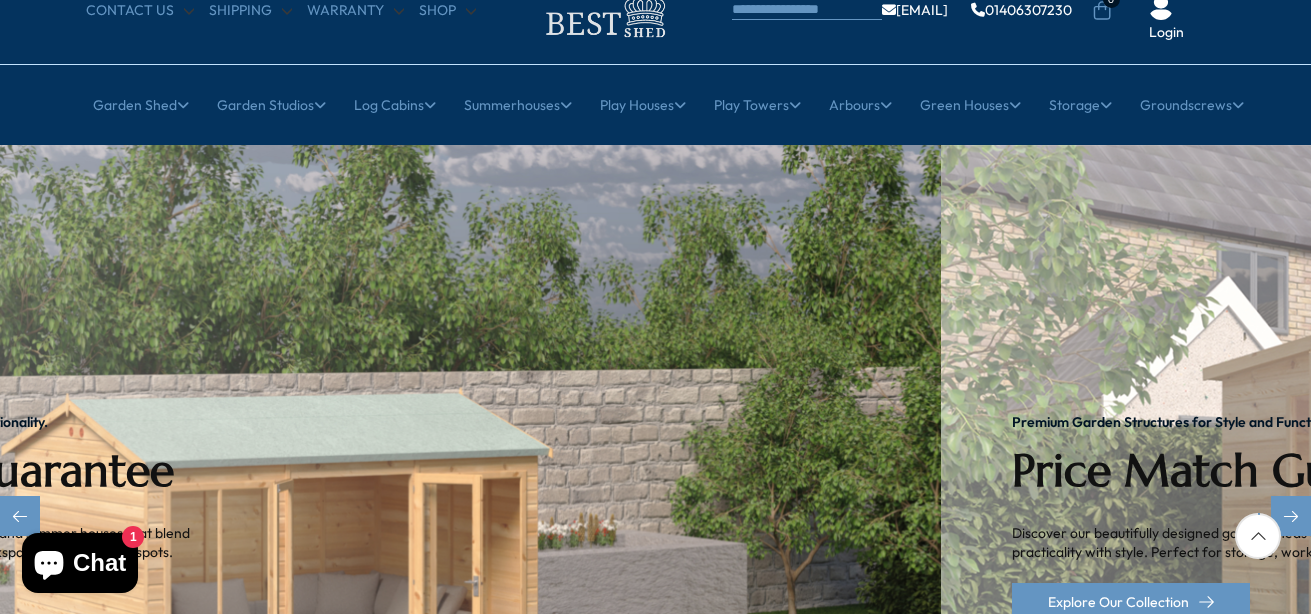 click at bounding box center [285, 518] 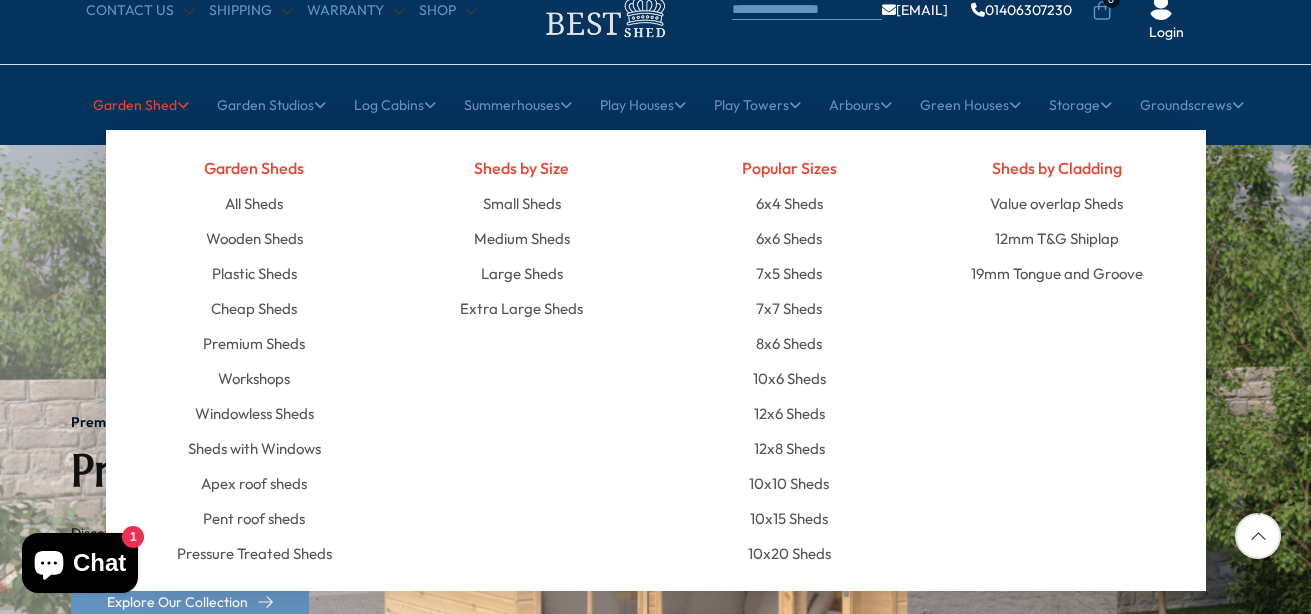click on "Garden Shed" at bounding box center [141, 105] 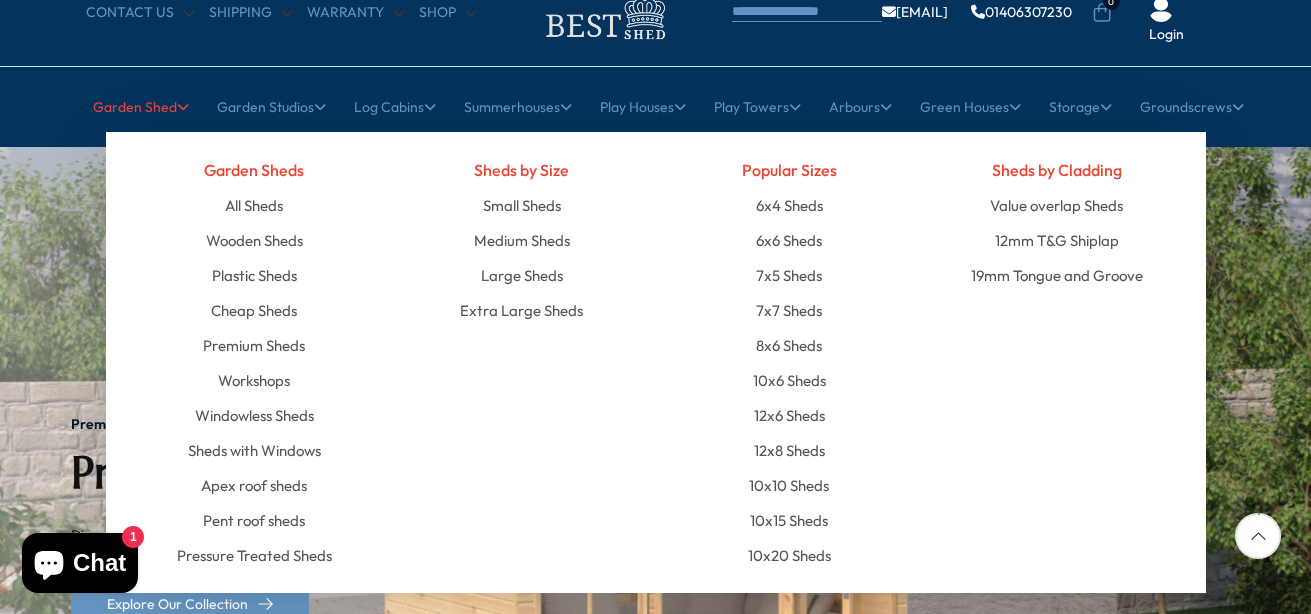 scroll, scrollTop: 0, scrollLeft: 0, axis: both 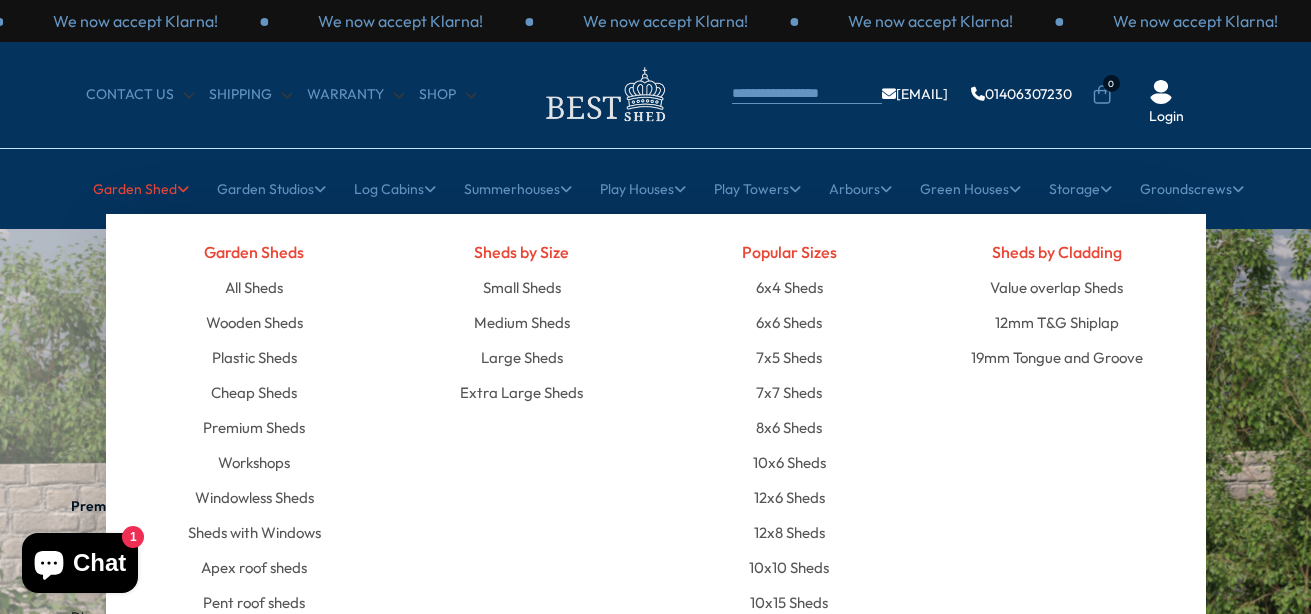 click on "Garden Shed" at bounding box center (141, 189) 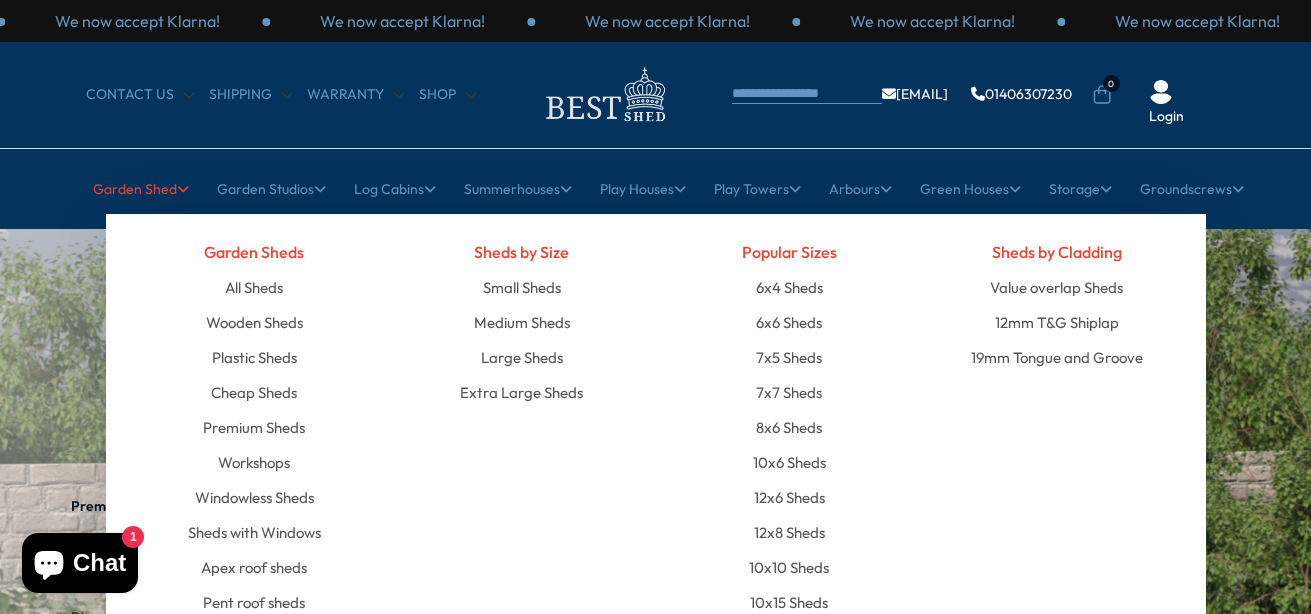 click on "Garden Shed" at bounding box center (141, 189) 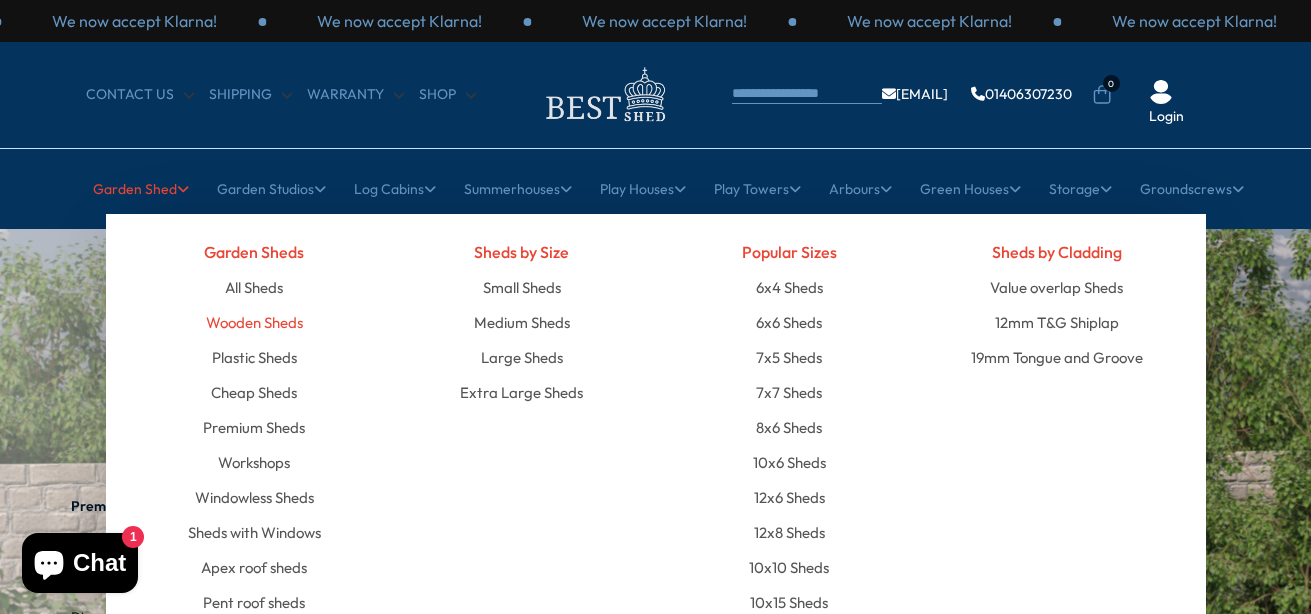 click on "Wooden Sheds" at bounding box center [254, 322] 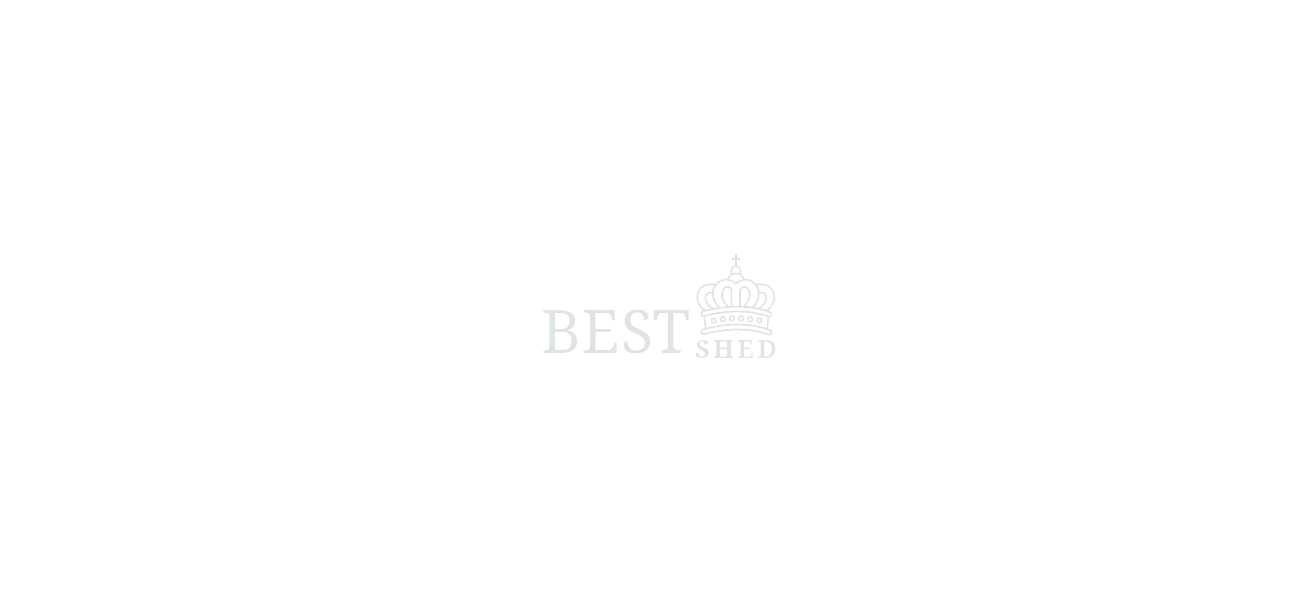 scroll, scrollTop: 0, scrollLeft: 0, axis: both 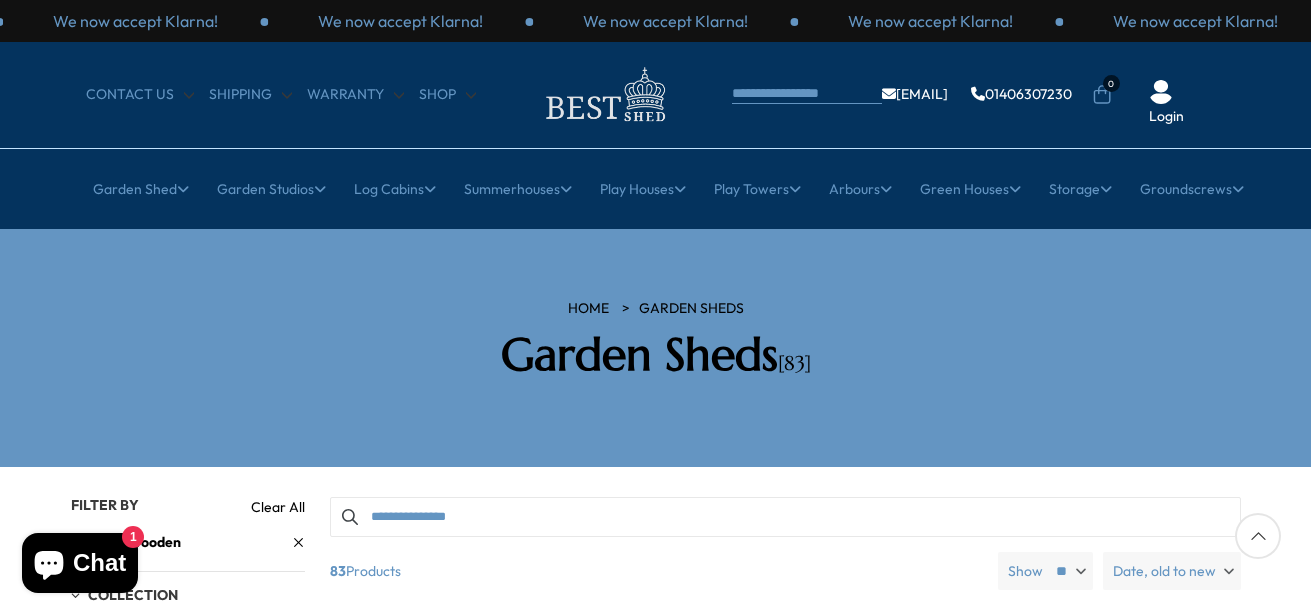 click on "Filters
83  products viewed" at bounding box center [655, 1445] 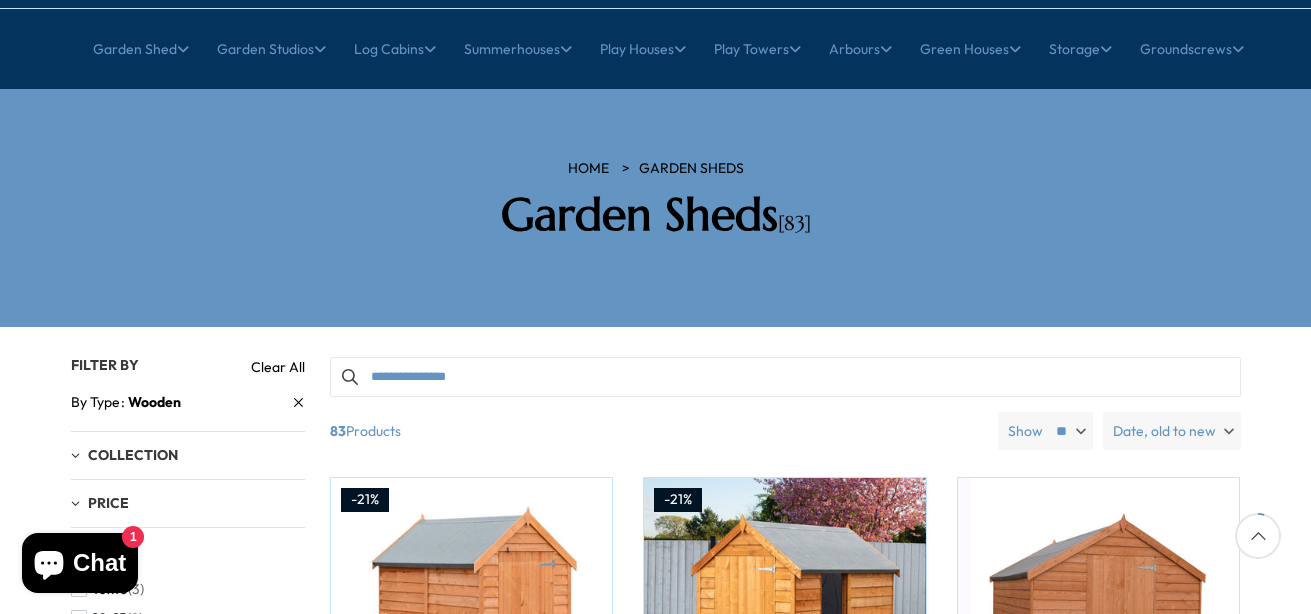 click on "Filters
83  products viewed" at bounding box center (655, 1305) 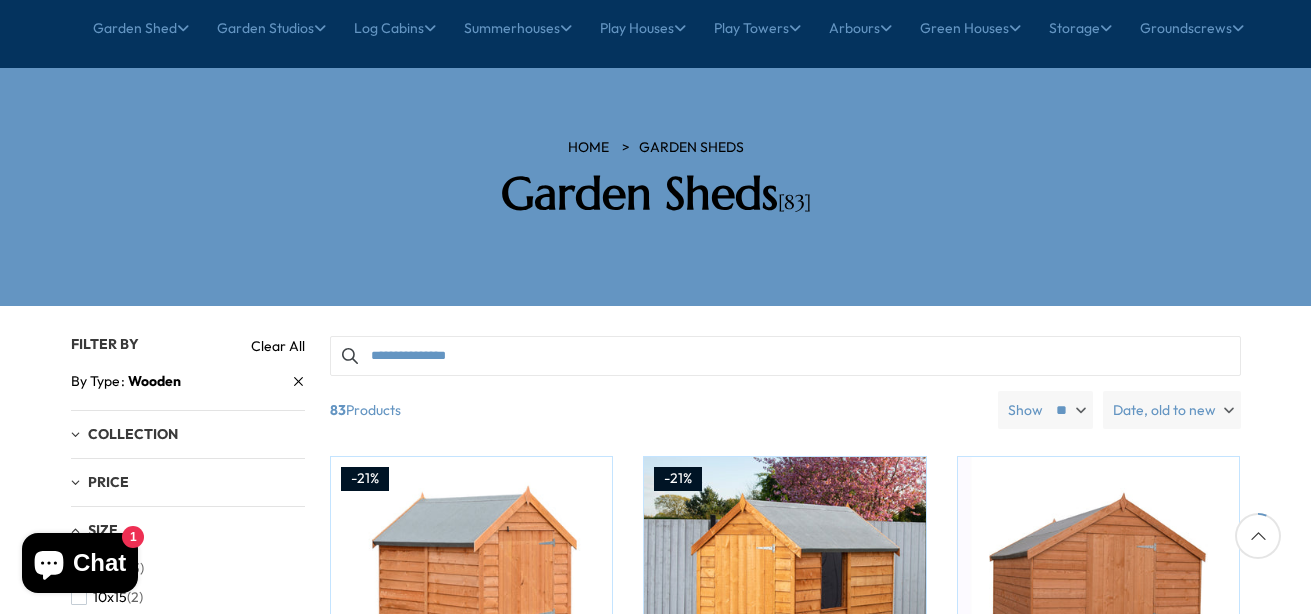 click on "Filters
83  products viewed" at bounding box center [655, 1284] 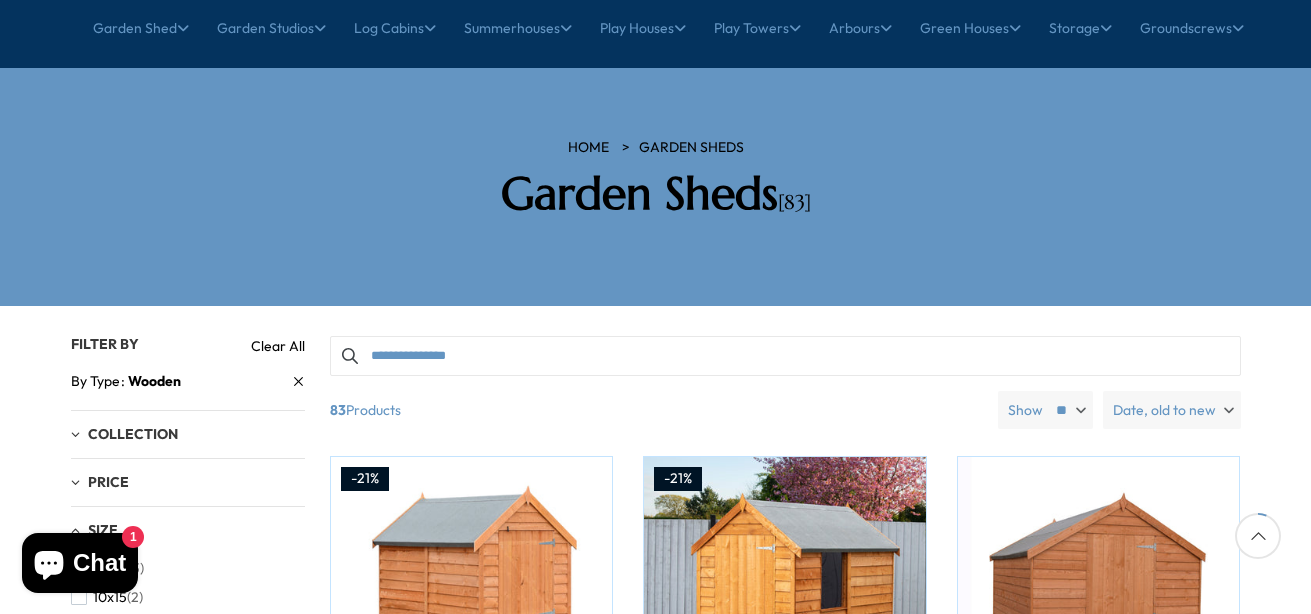 click on "Filters
83  products viewed" at bounding box center [655, 1284] 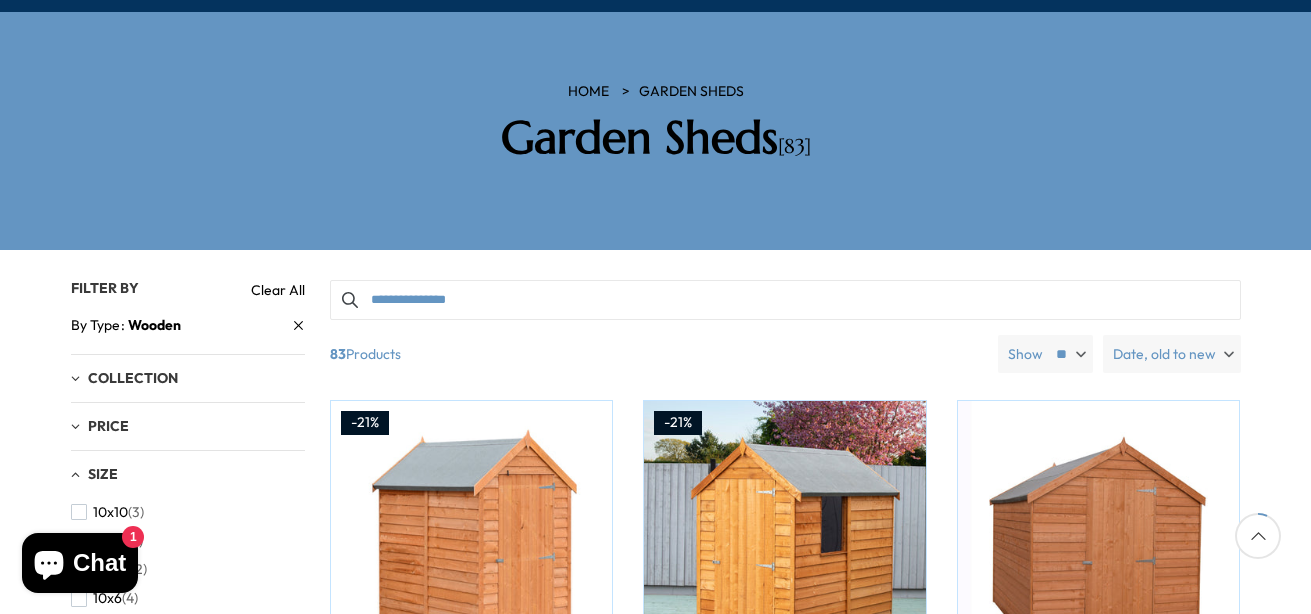 click on "Filters
83  products viewed" at bounding box center (655, 1228) 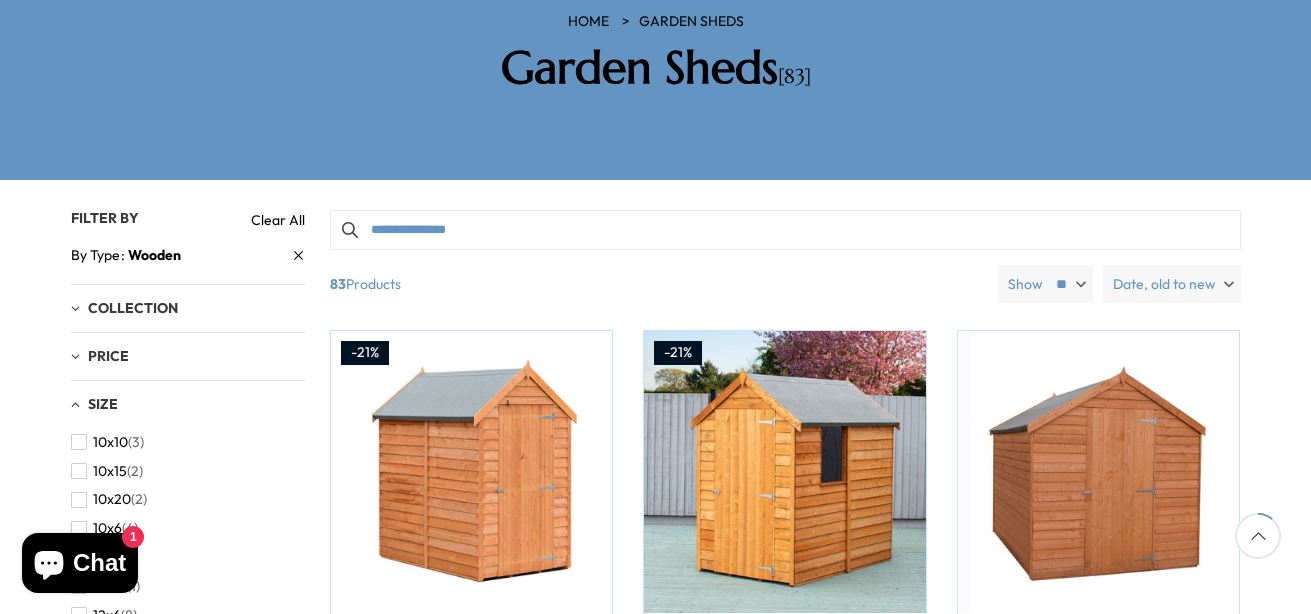 click on "Filters
83  products viewed" at bounding box center (655, 1158) 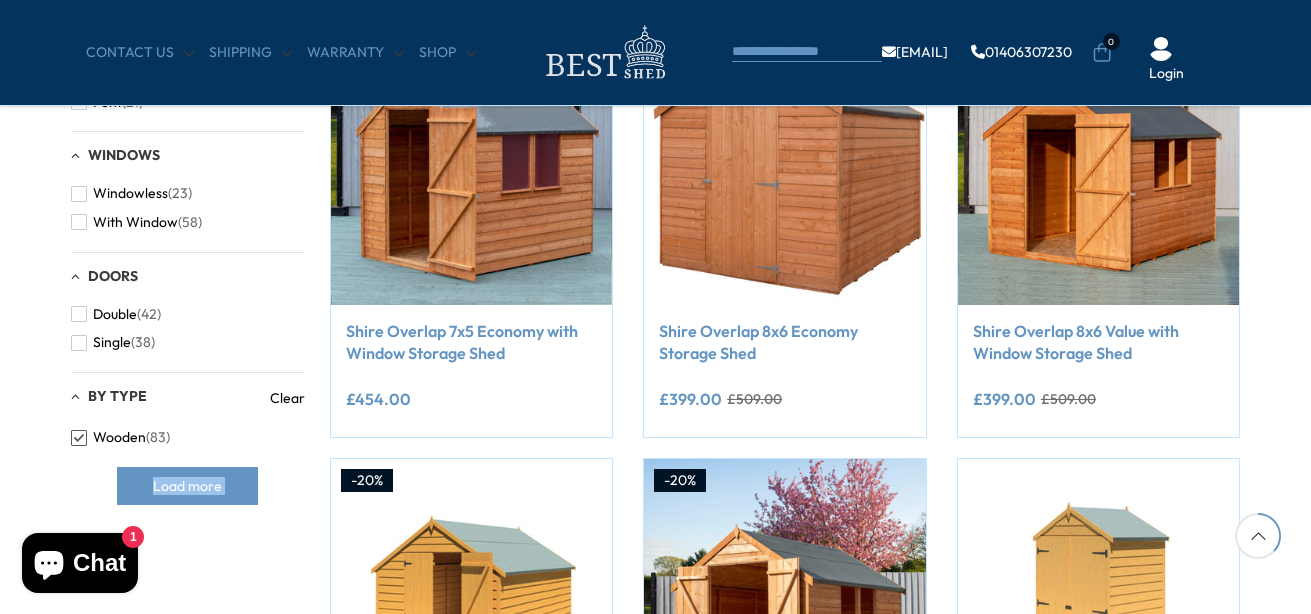 scroll, scrollTop: 973, scrollLeft: 0, axis: vertical 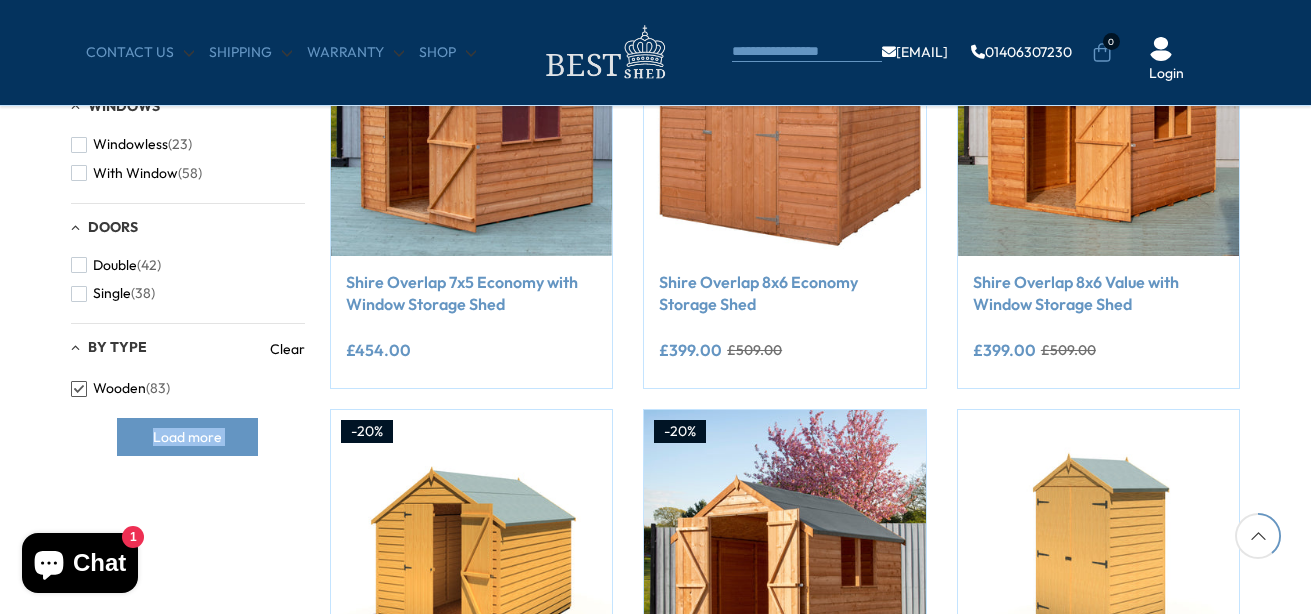 click on "Filters
83  products viewed" at bounding box center (655, 366) 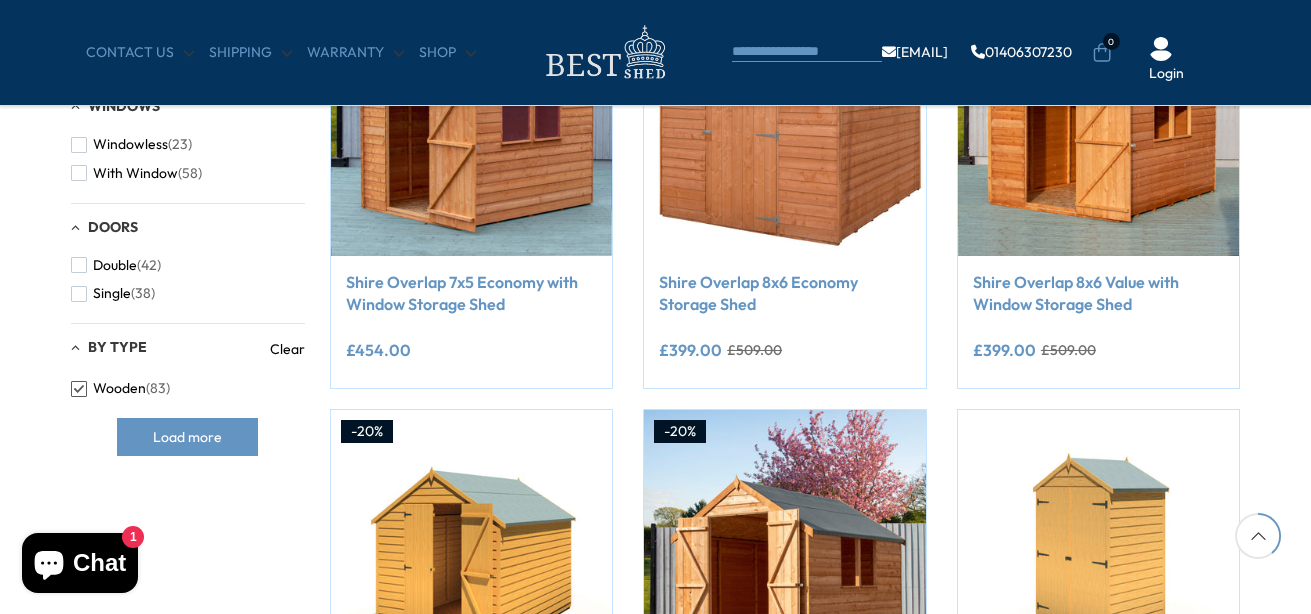 drag, startPoint x: 1299, startPoint y: 127, endPoint x: 1307, endPoint y: 134, distance: 10.630146 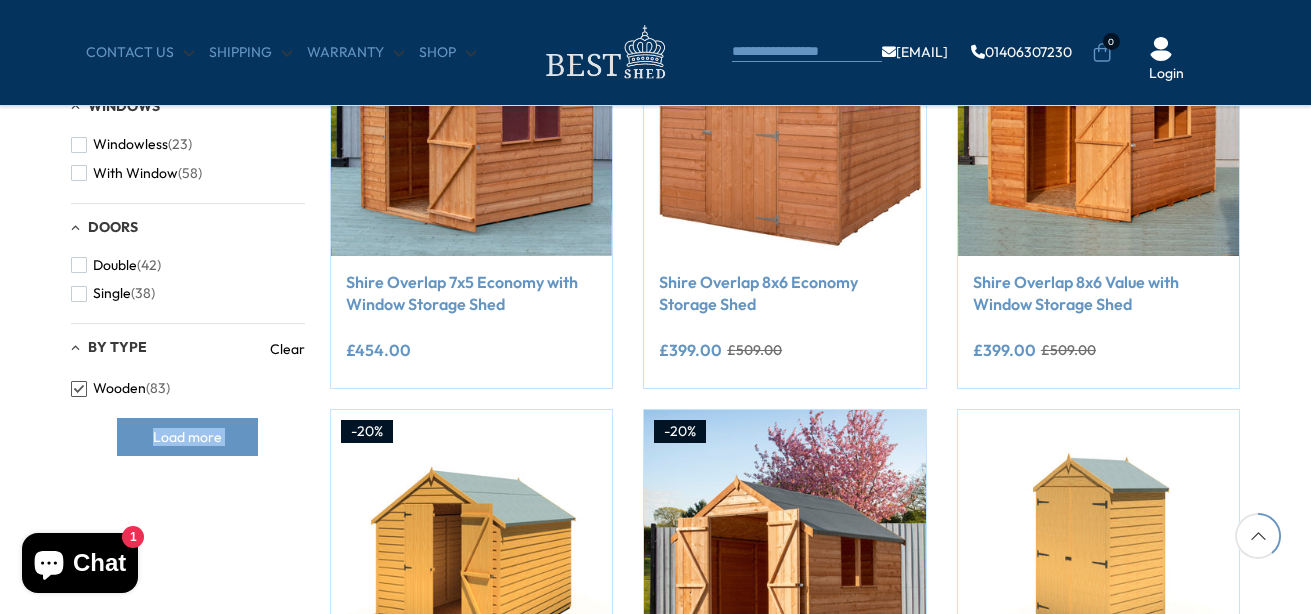 drag, startPoint x: 1278, startPoint y: 125, endPoint x: 1282, endPoint y: 466, distance: 341.02347 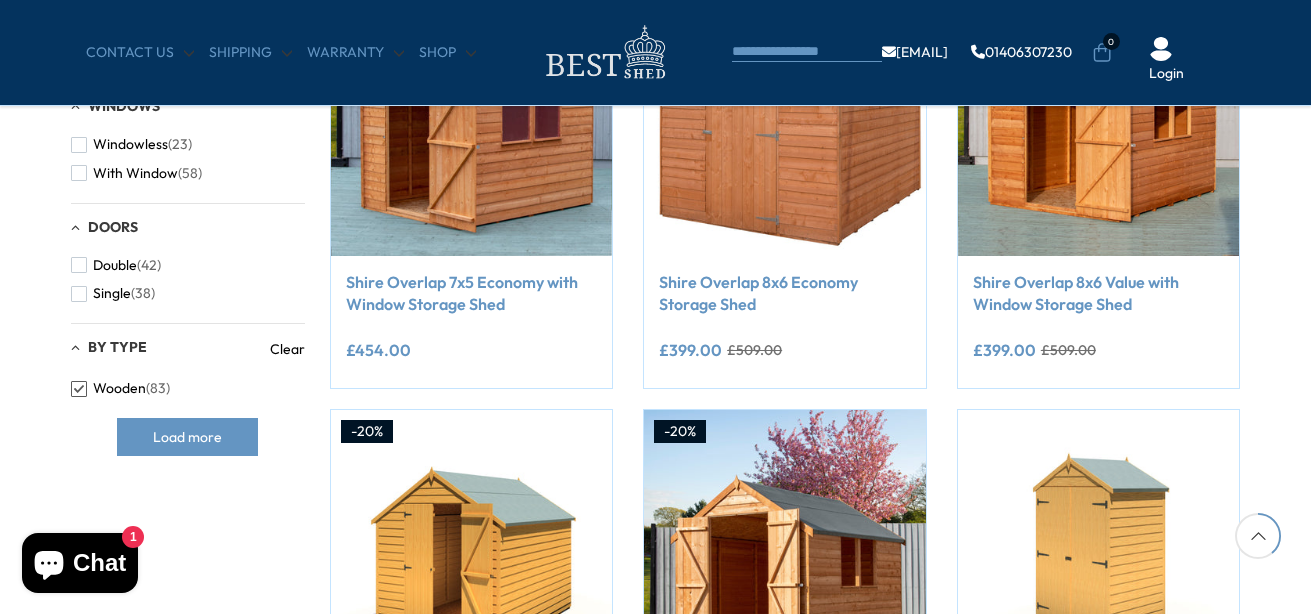 drag, startPoint x: 1282, startPoint y: 466, endPoint x: 1260, endPoint y: 541, distance: 78.160095 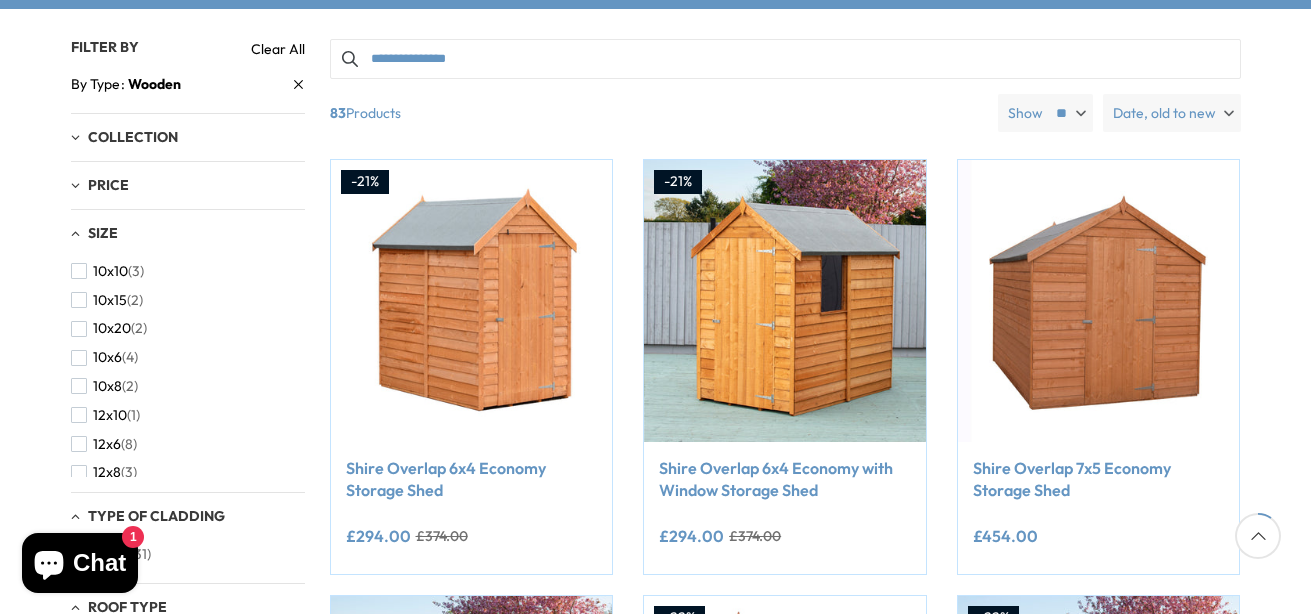 scroll, scrollTop: 0, scrollLeft: 0, axis: both 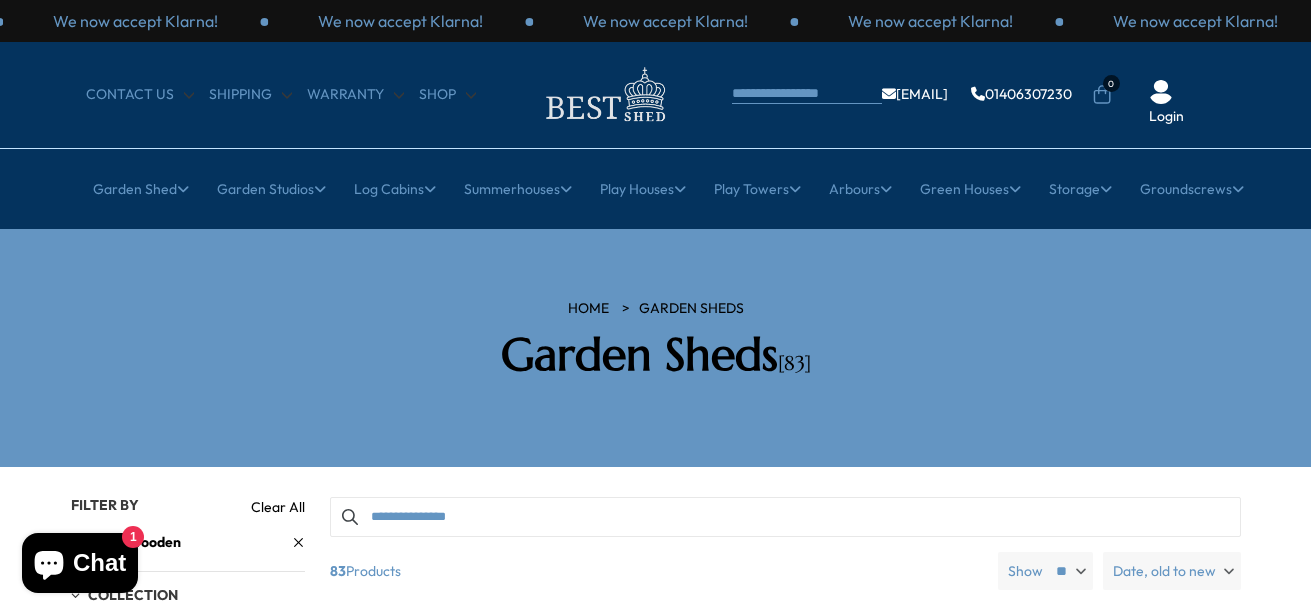 click on "Filters
83  products viewed" at bounding box center [655, 1445] 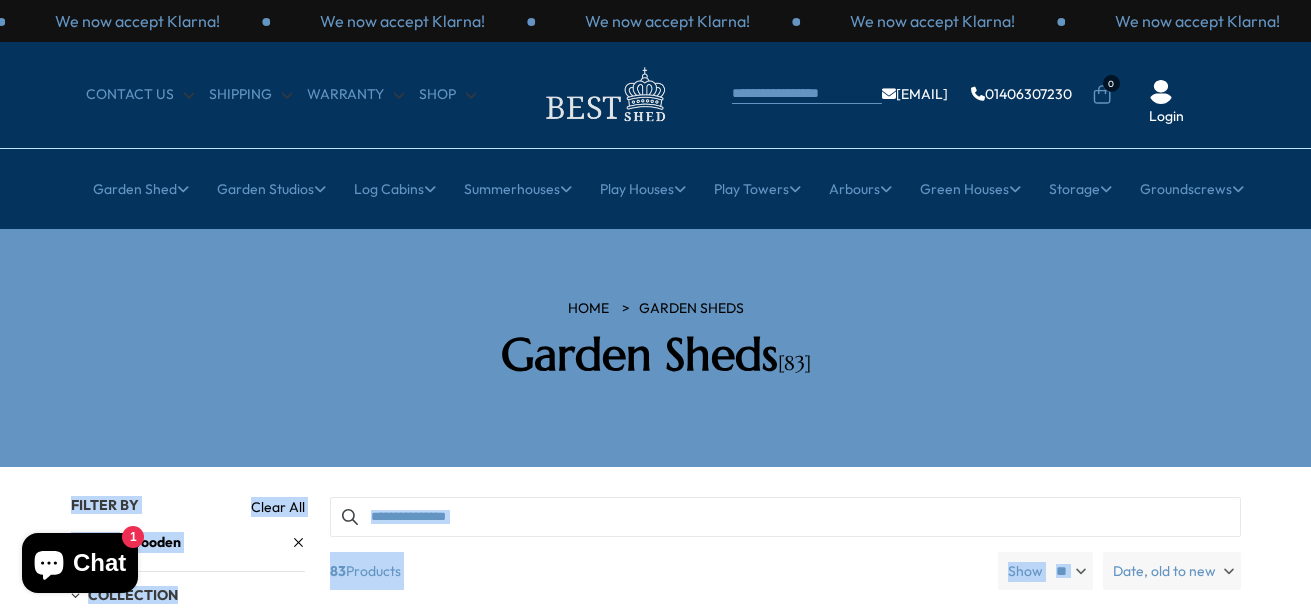 click on "Date, old to new" at bounding box center [1172, 571] 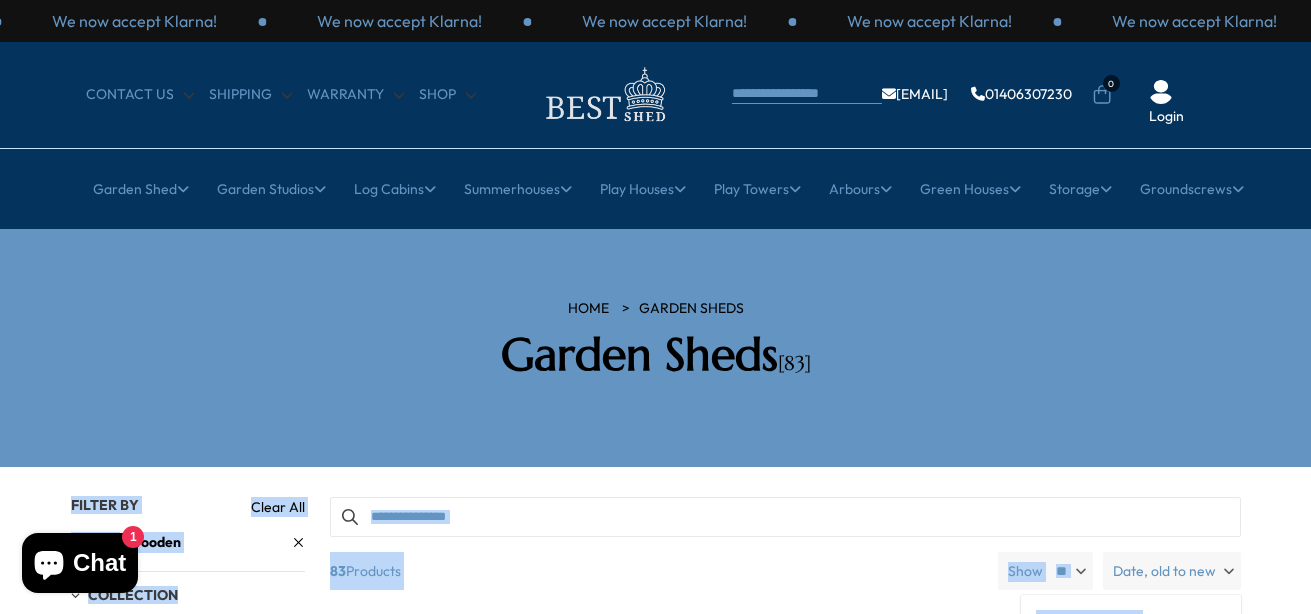 click on "Date, old to new" at bounding box center (1172, 571) 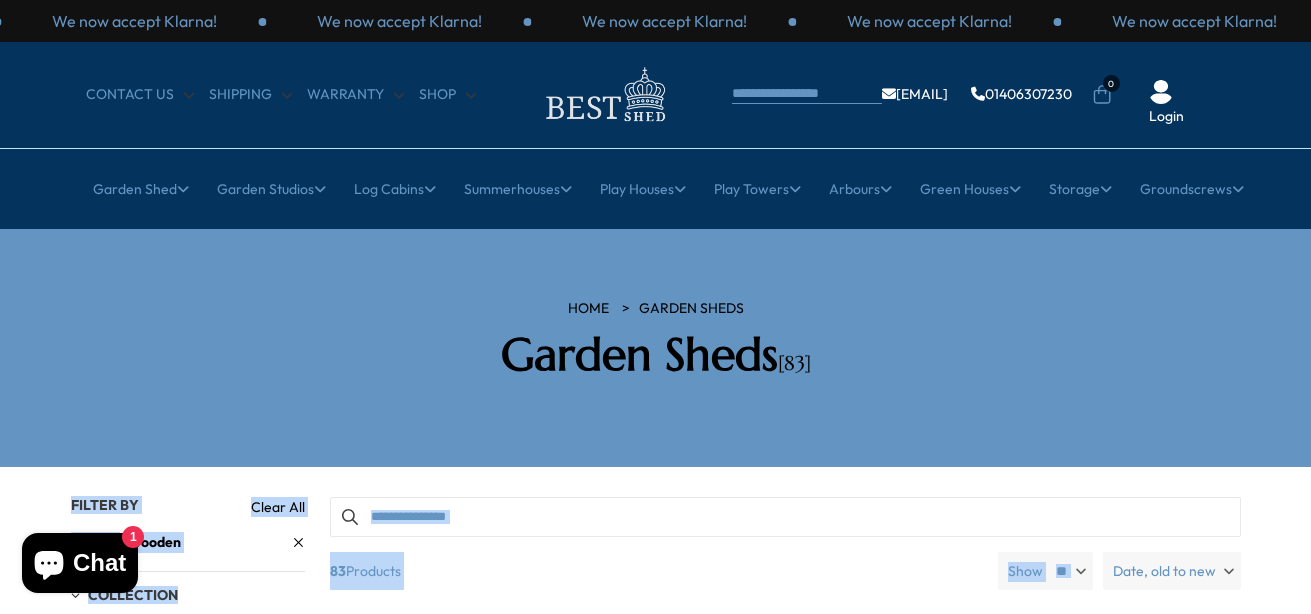click on "Date, old to new" at bounding box center (1172, 571) 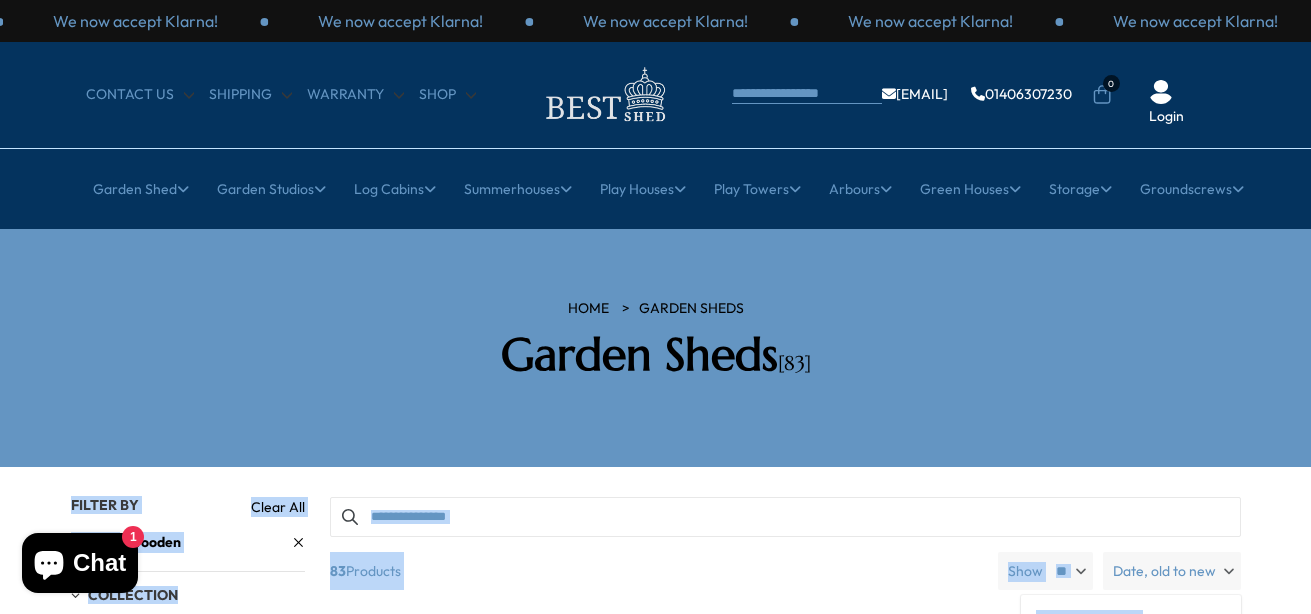 click on "** ** **" at bounding box center (1069, 571) 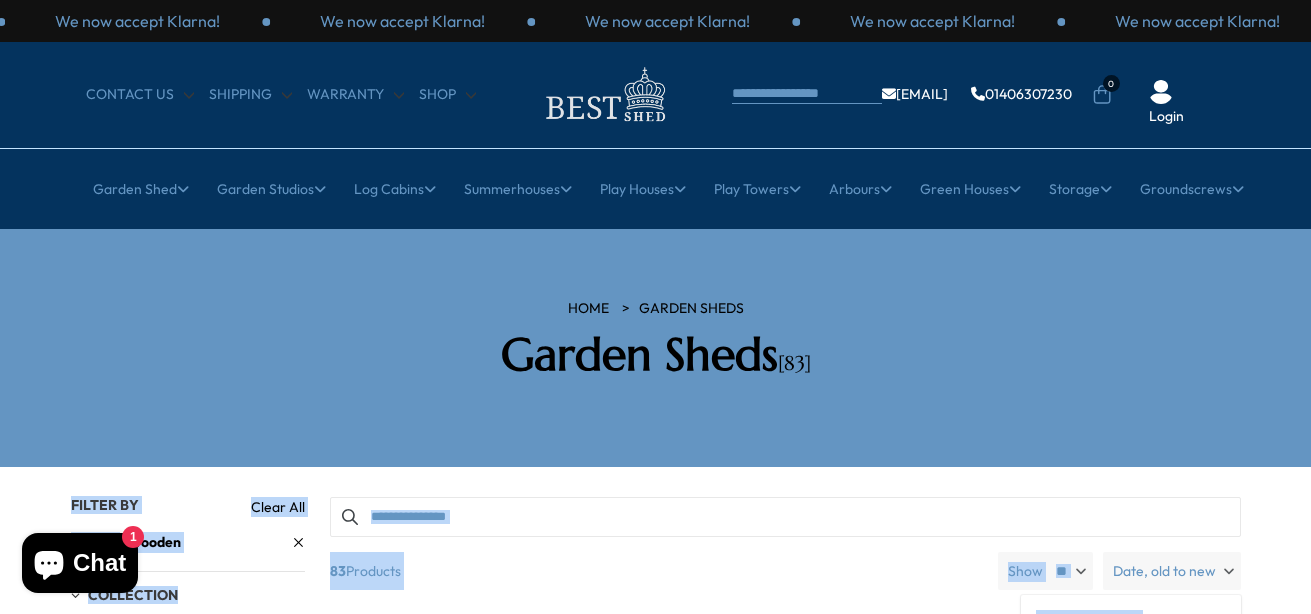click on "HOME
Garden Sheds
Garden Sheds  [83]" at bounding box center (655, 348) 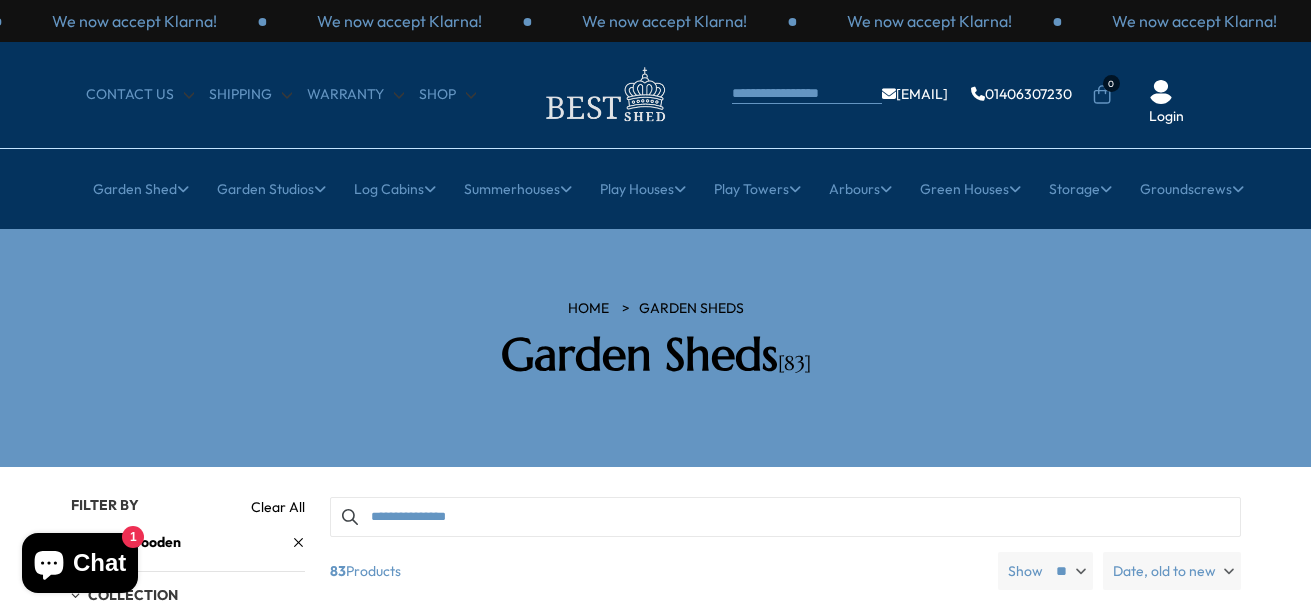 click on "Date, old to new" at bounding box center (1172, 571) 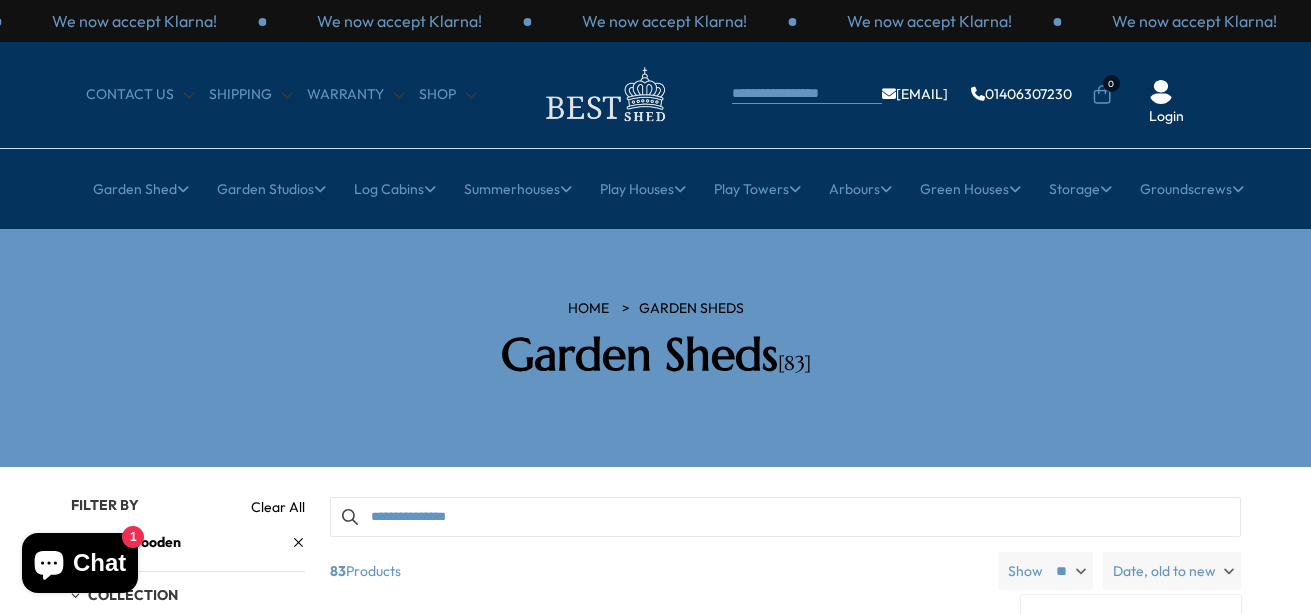 click on "Date, old to new" at bounding box center (1172, 571) 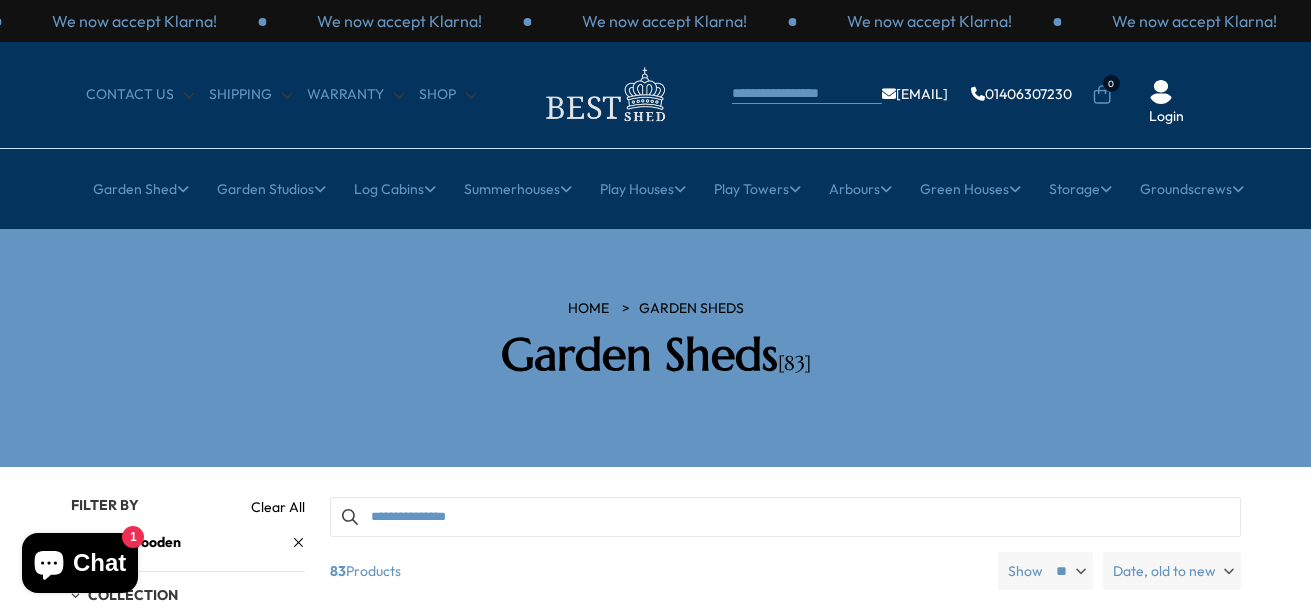 click on "Date, old to new" at bounding box center (1172, 571) 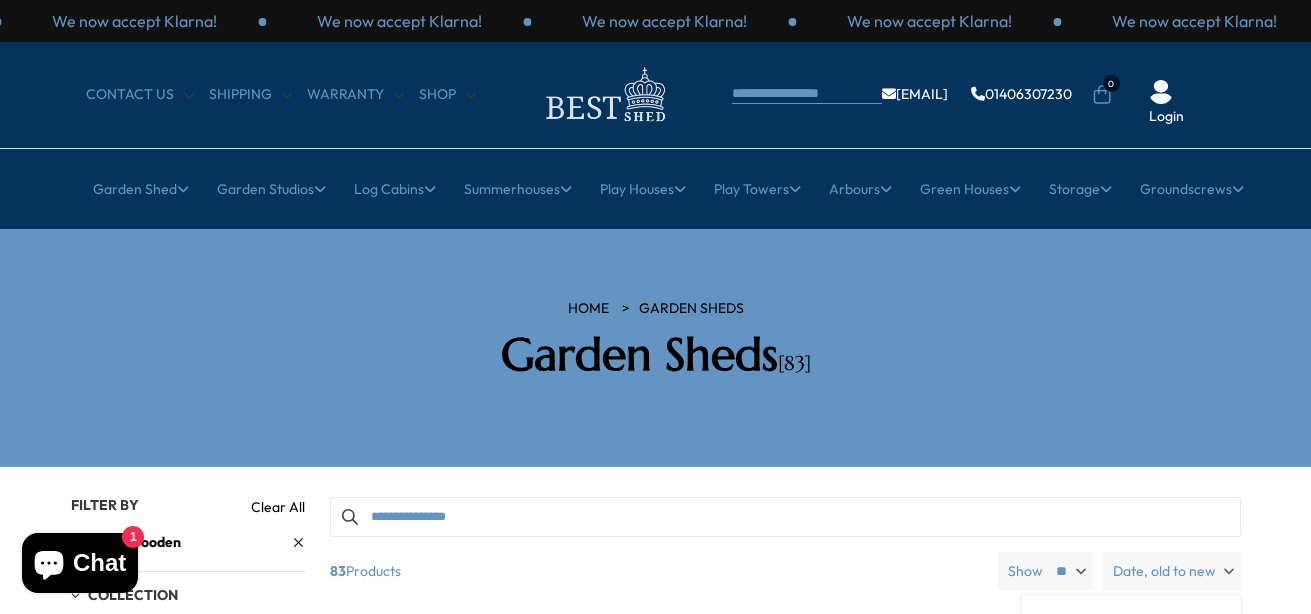 click on "Date, old to new" at bounding box center [1172, 571] 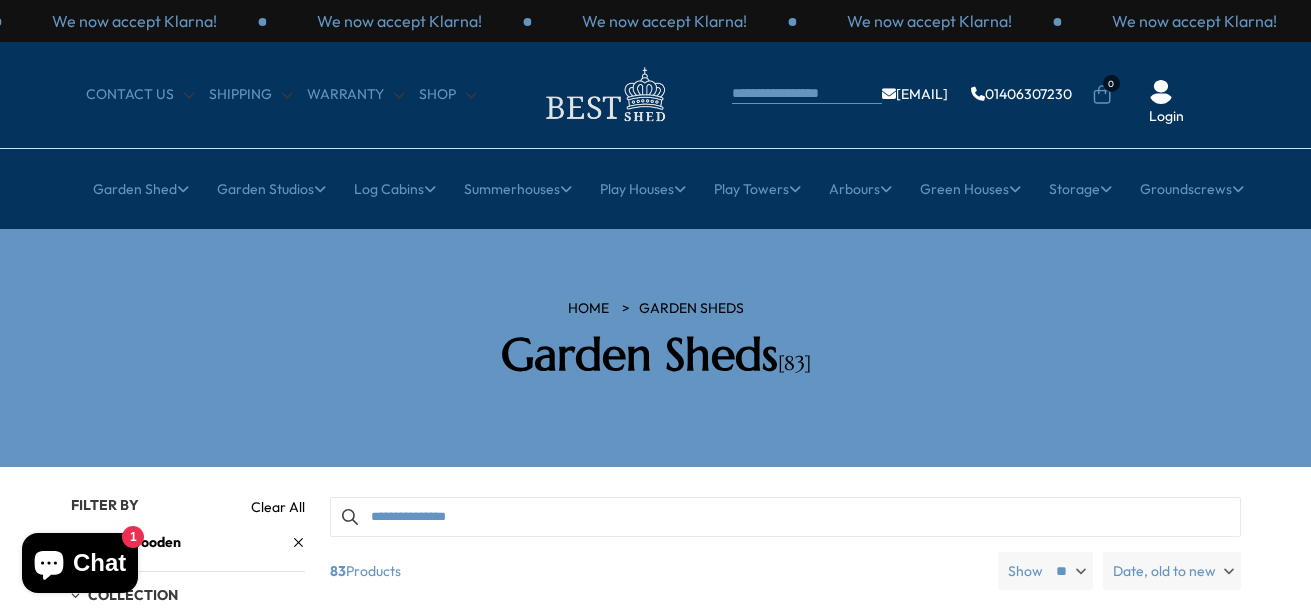 click on "Date, old to new" at bounding box center (1172, 571) 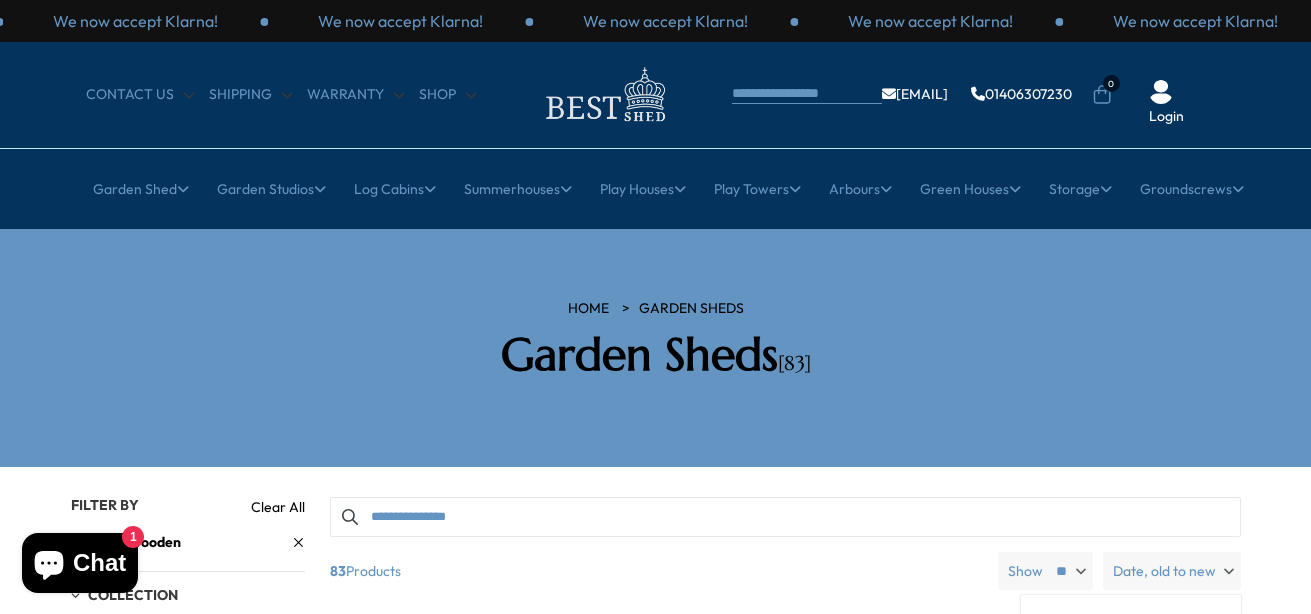 click on "Date, old to new" at bounding box center (1172, 571) 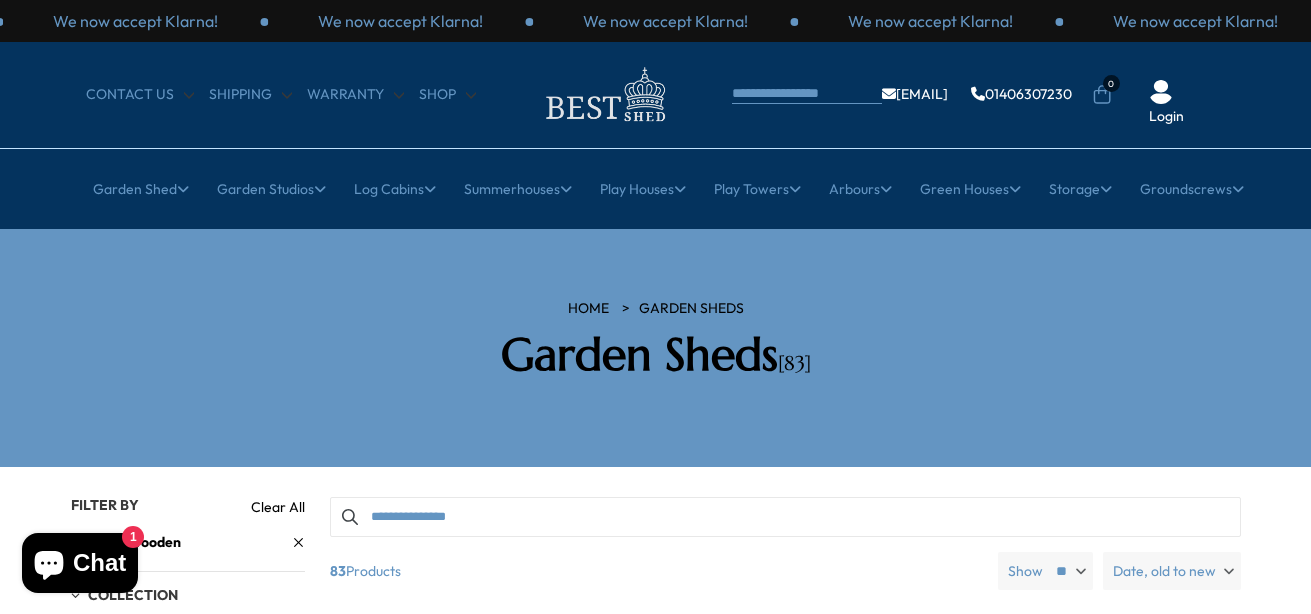 drag, startPoint x: 1226, startPoint y: 570, endPoint x: 1276, endPoint y: 288, distance: 286.39832 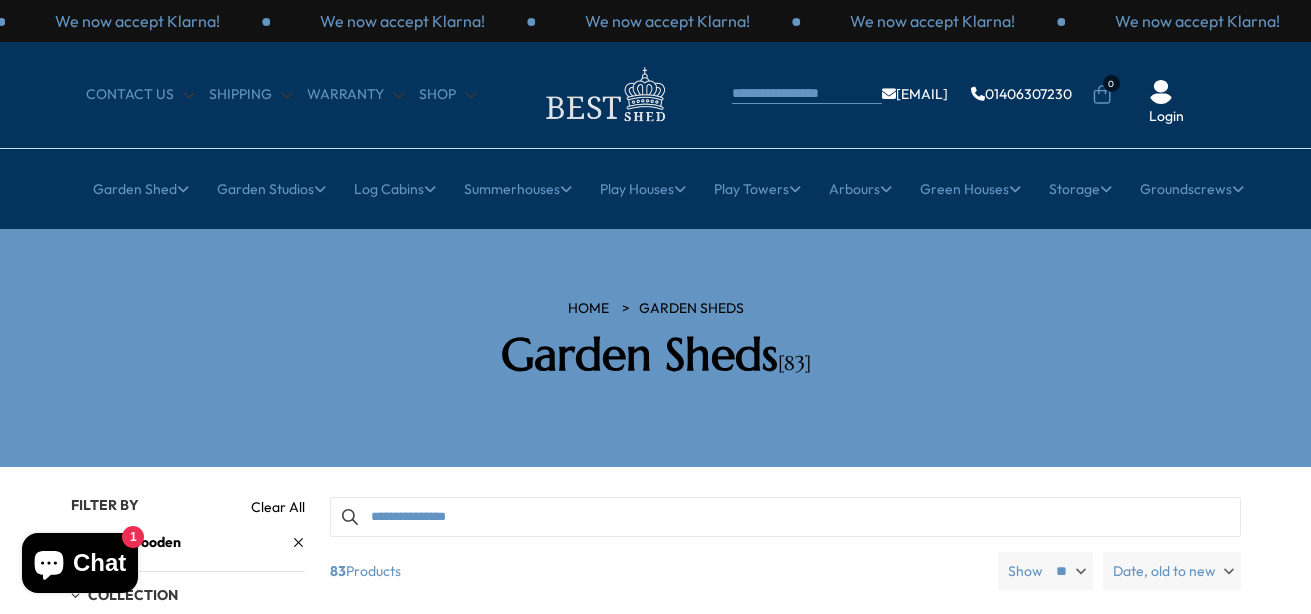 click on "Filters
83  products viewed" at bounding box center (655, 1445) 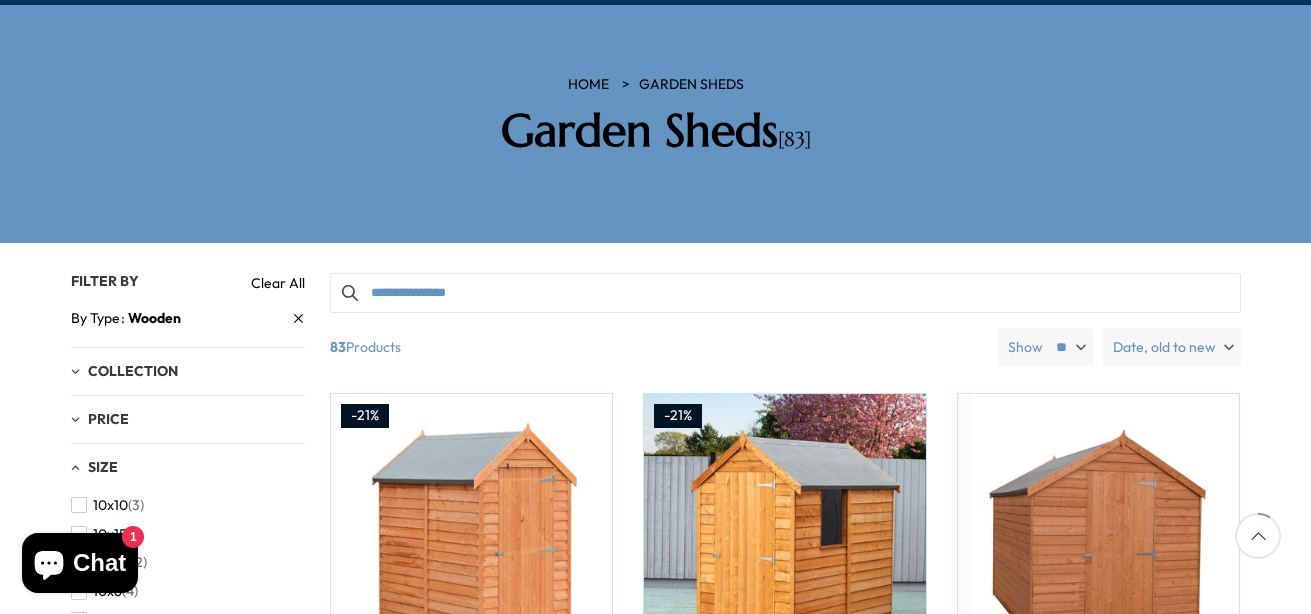 click on "Filters
83  products viewed" at bounding box center (655, 1221) 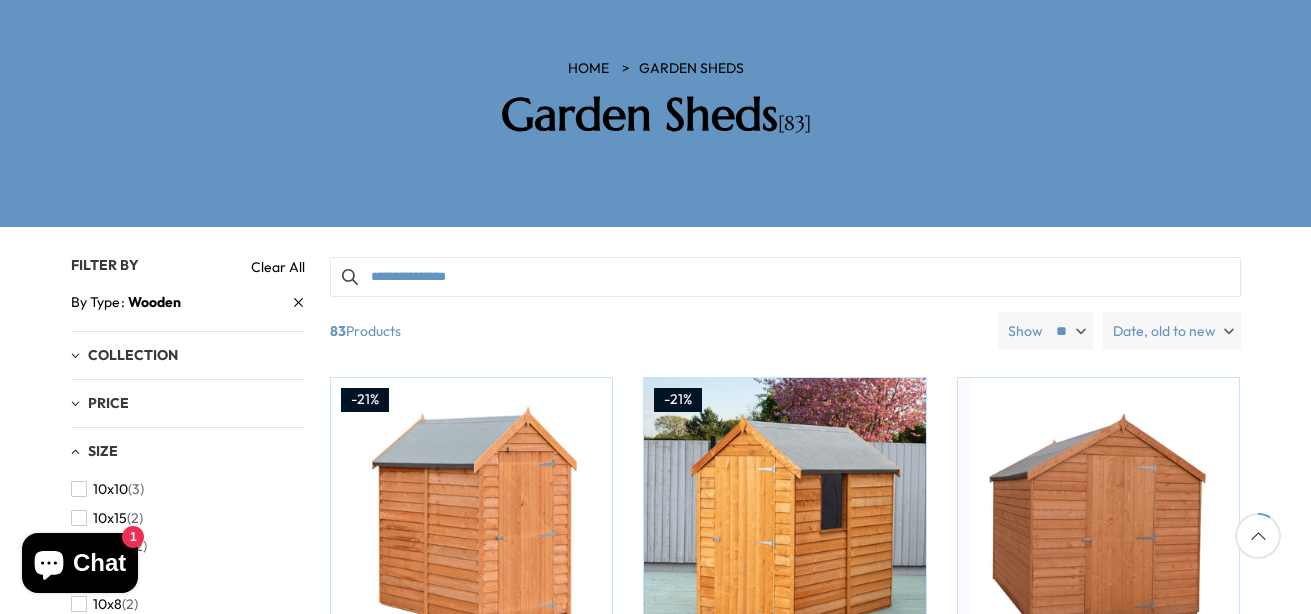 click on "Filters
83  products viewed" at bounding box center (655, 1205) 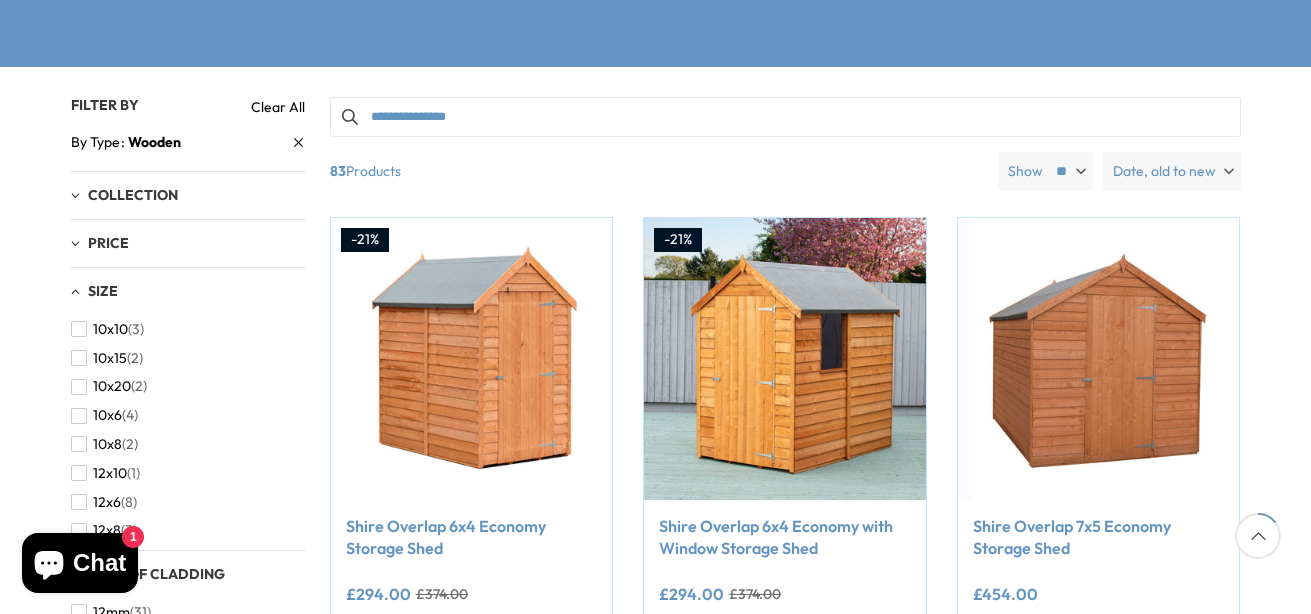 scroll, scrollTop: 448, scrollLeft: 0, axis: vertical 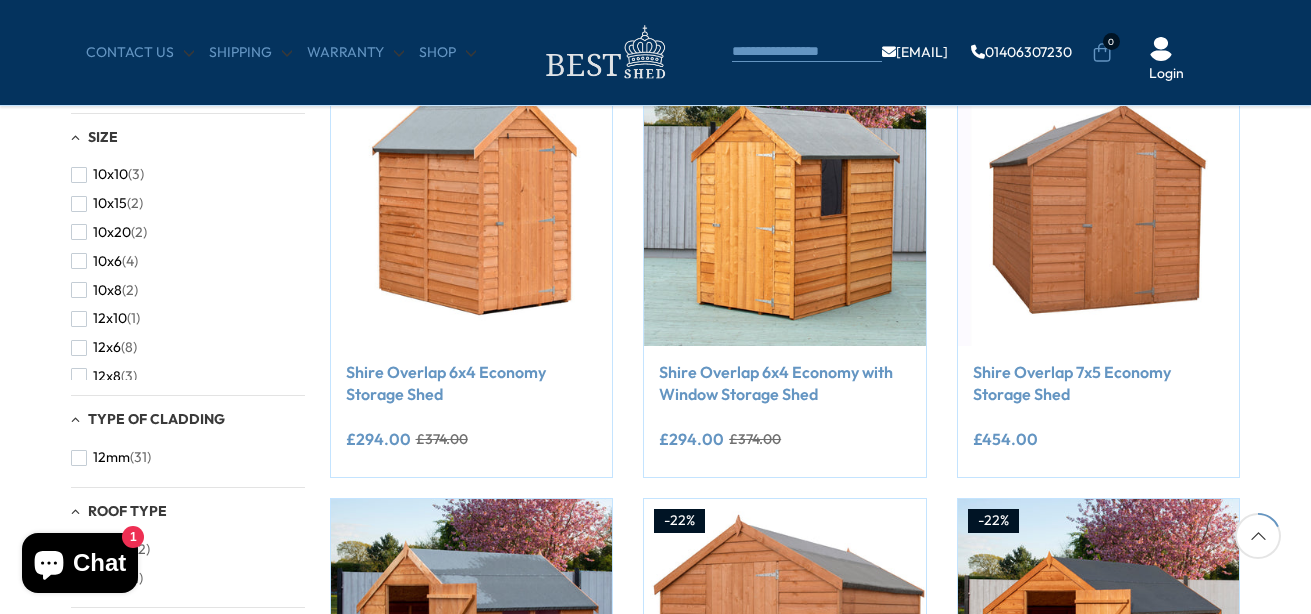 click on "Filters
83  products viewed" at bounding box center [655, 891] 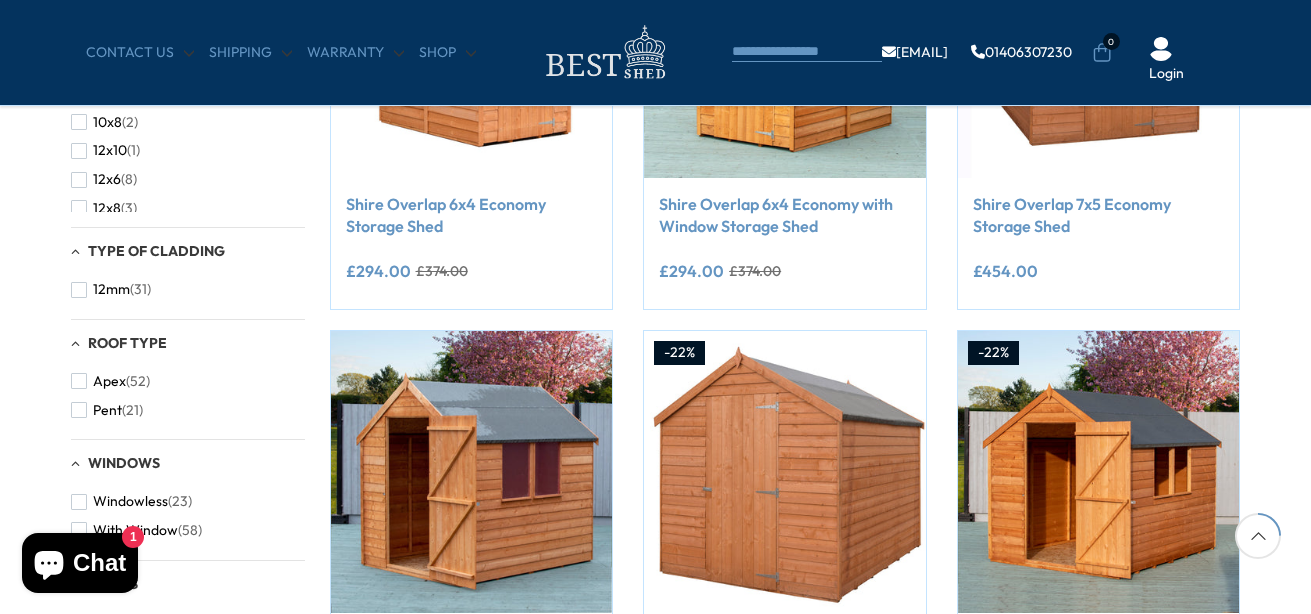 drag, startPoint x: 1309, startPoint y: 601, endPoint x: 1297, endPoint y: 601, distance: 12 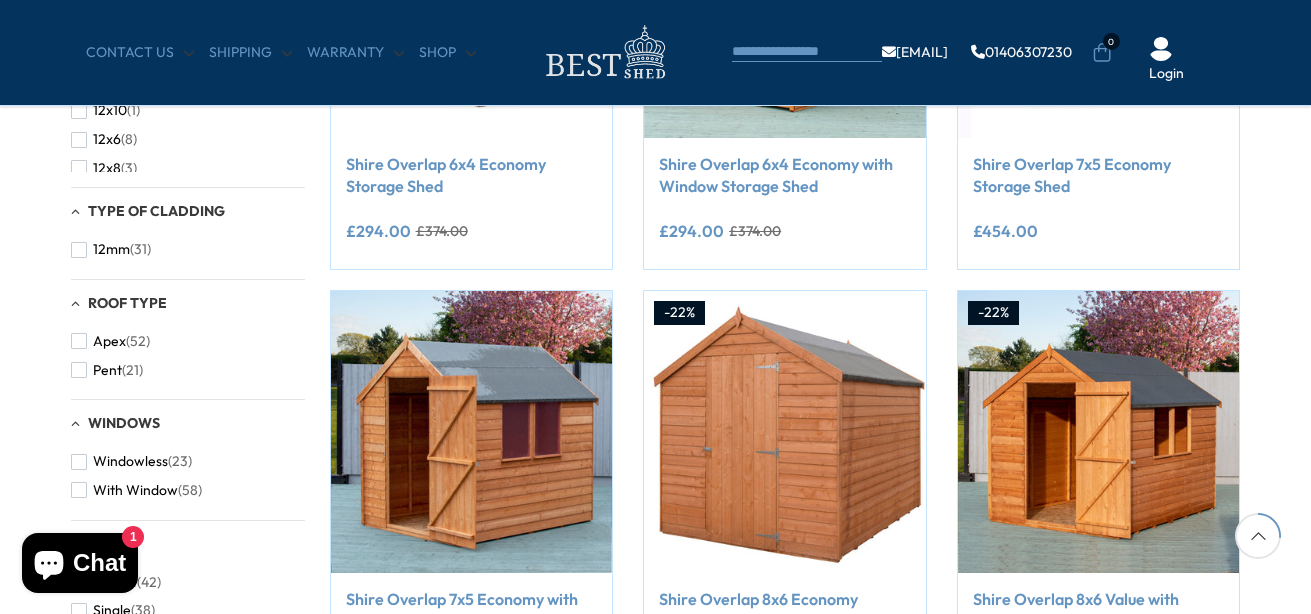 click on "Filters
83  products viewed" at bounding box center (655, 683) 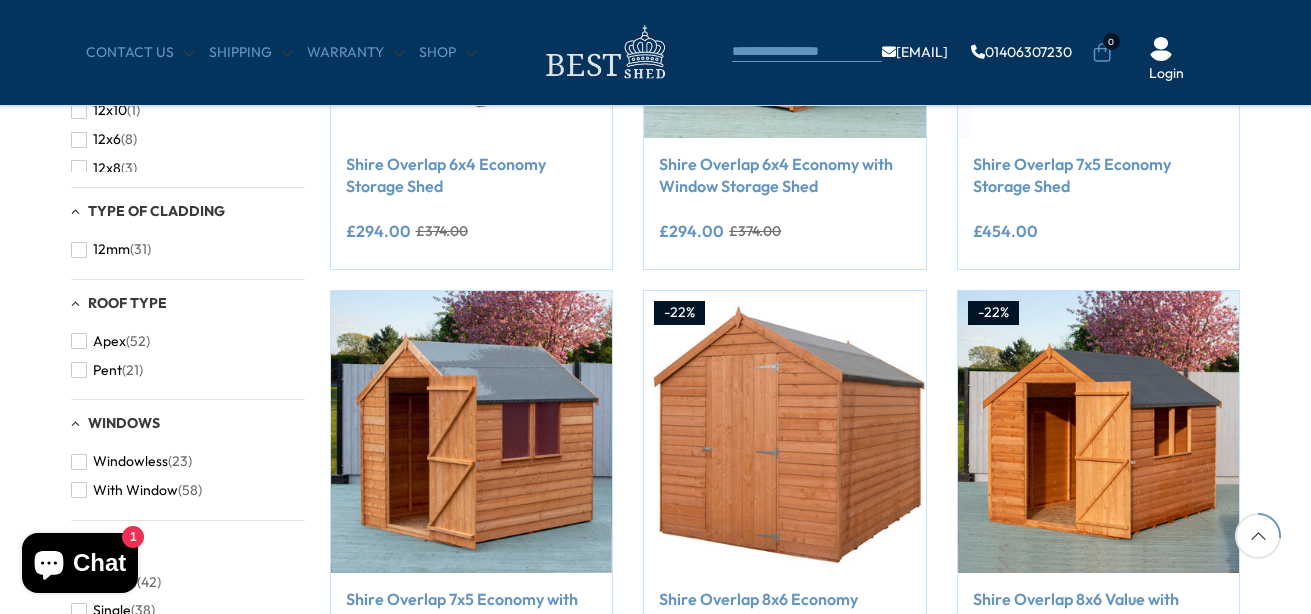 scroll, scrollTop: 669, scrollLeft: 0, axis: vertical 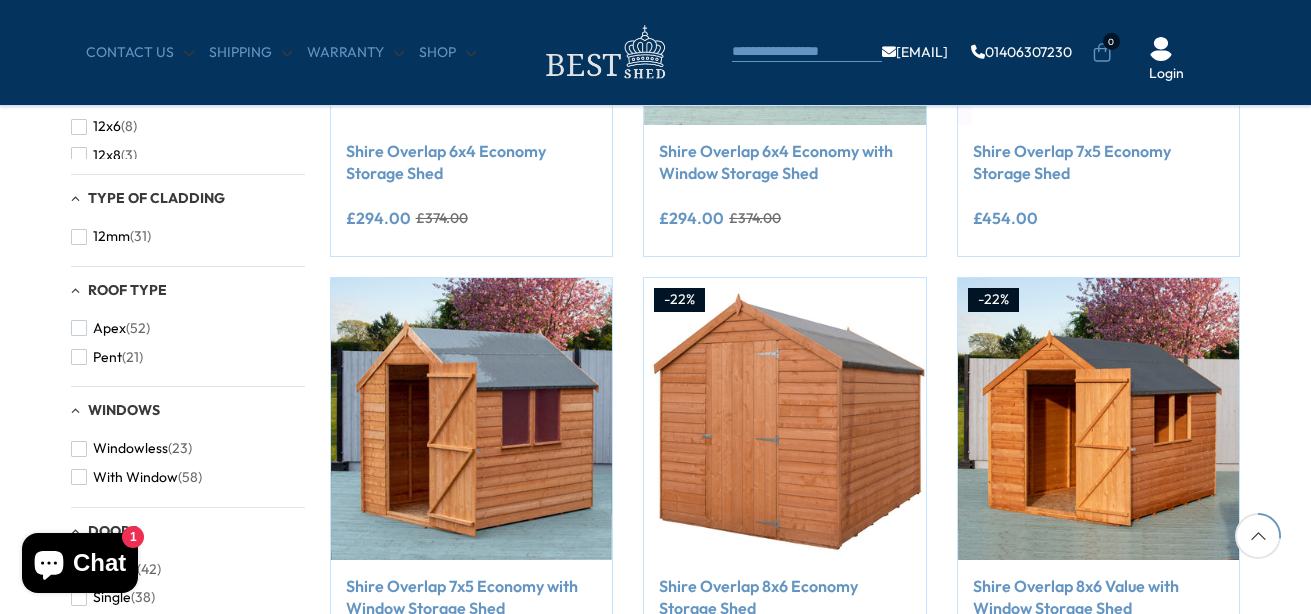 drag, startPoint x: 1282, startPoint y: 571, endPoint x: 1310, endPoint y: 574, distance: 28.160255 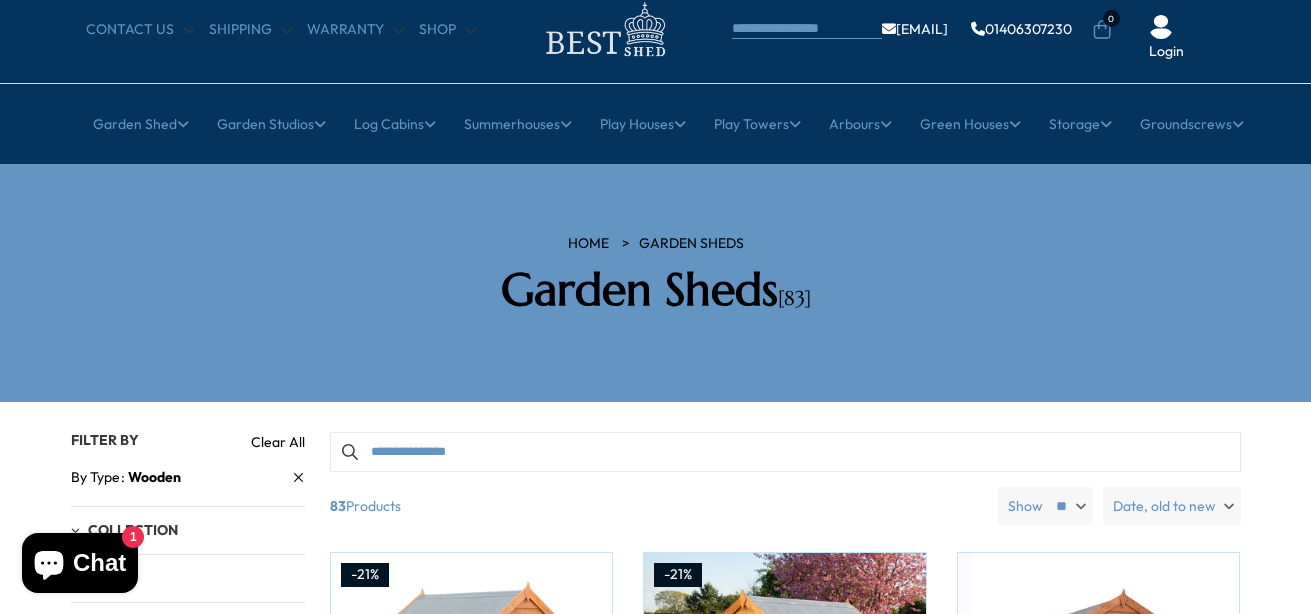 scroll, scrollTop: 0, scrollLeft: 0, axis: both 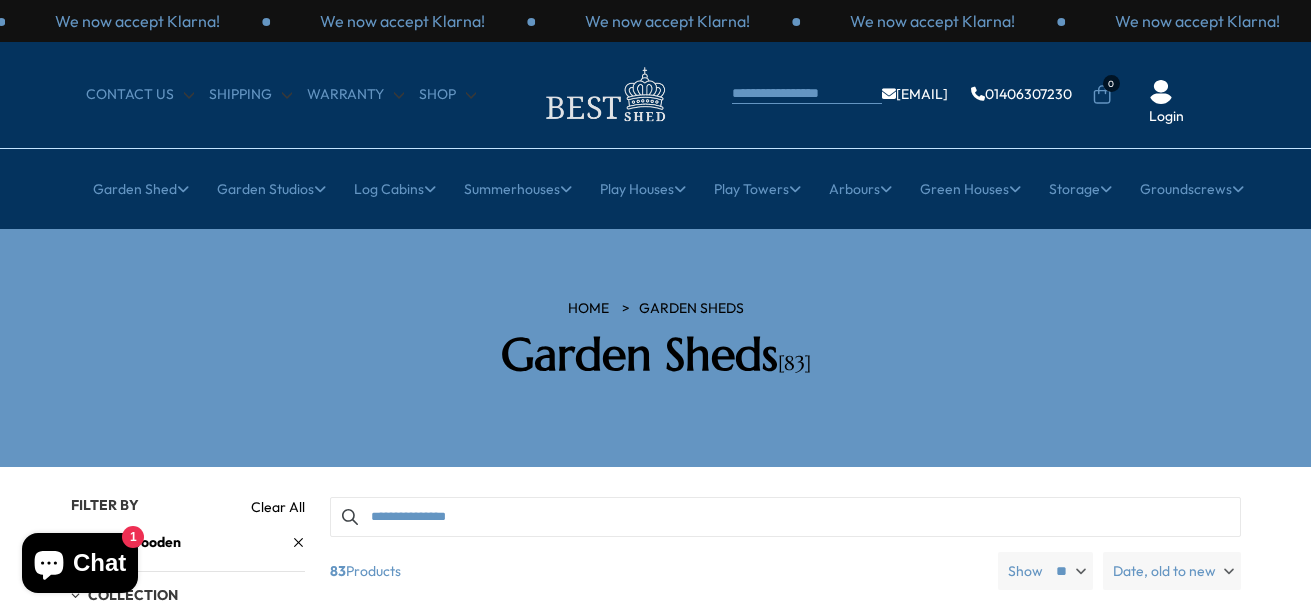 click on "Filters
83  products viewed" at bounding box center [655, 1445] 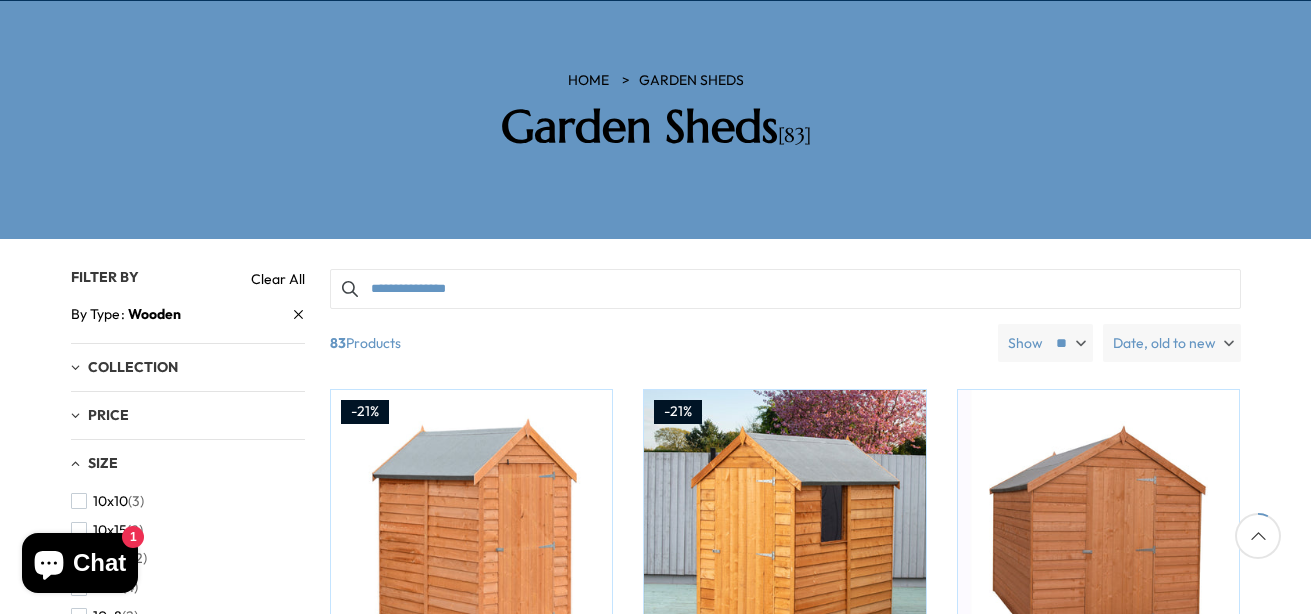 click on "Filters
83  products viewed" at bounding box center (655, 1217) 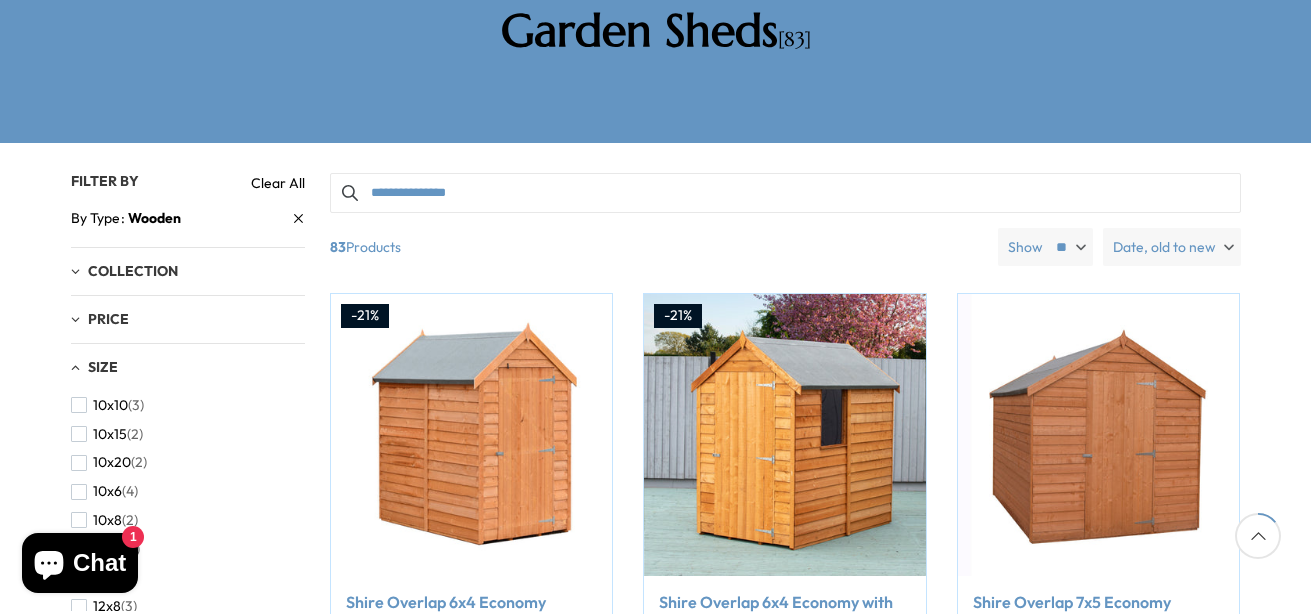 click on "Filters
83  products viewed" at bounding box center [655, 1121] 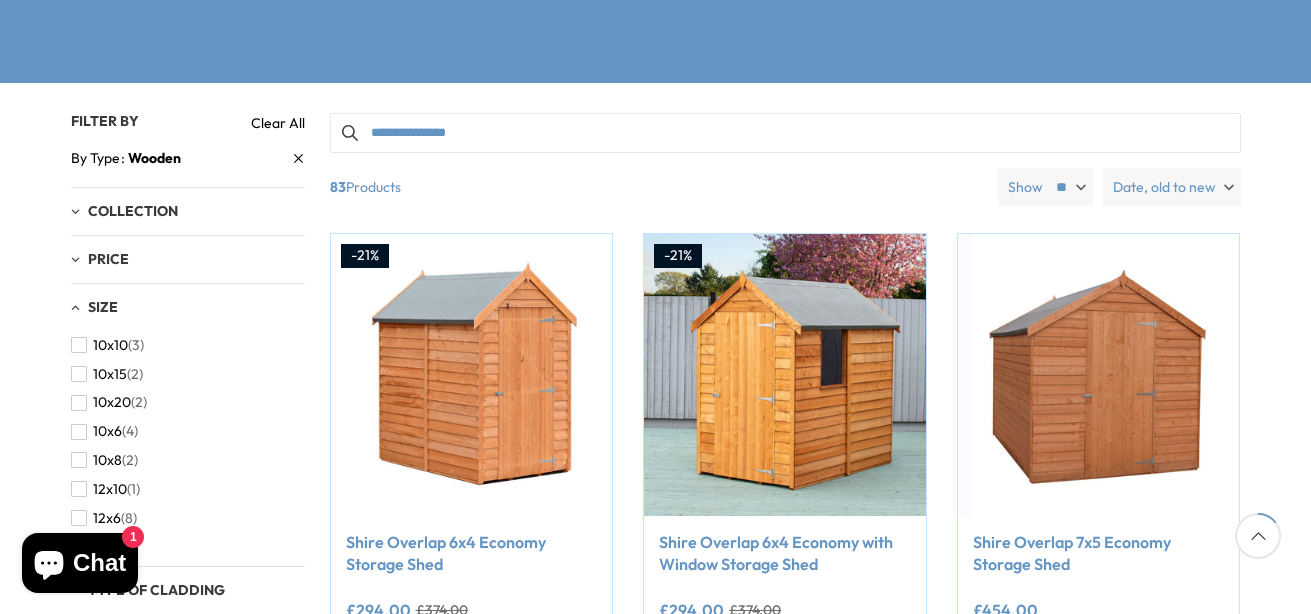 click on "Filters
83  products viewed" at bounding box center [655, 1061] 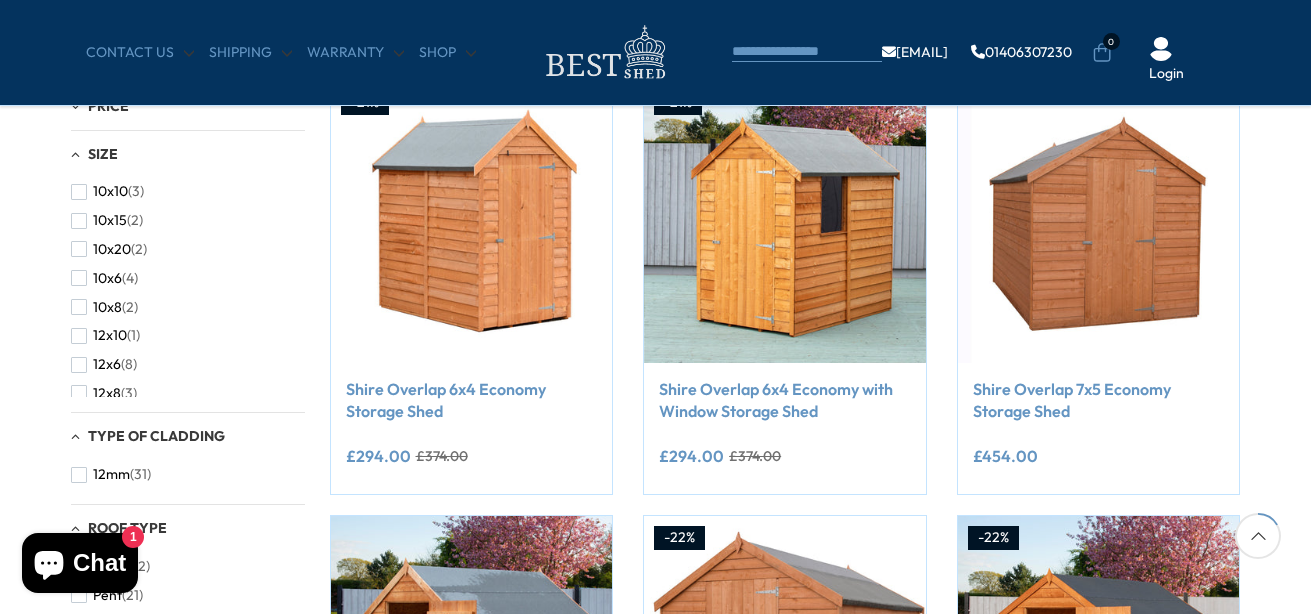 click on "Filters
83  products viewed" at bounding box center (655, 908) 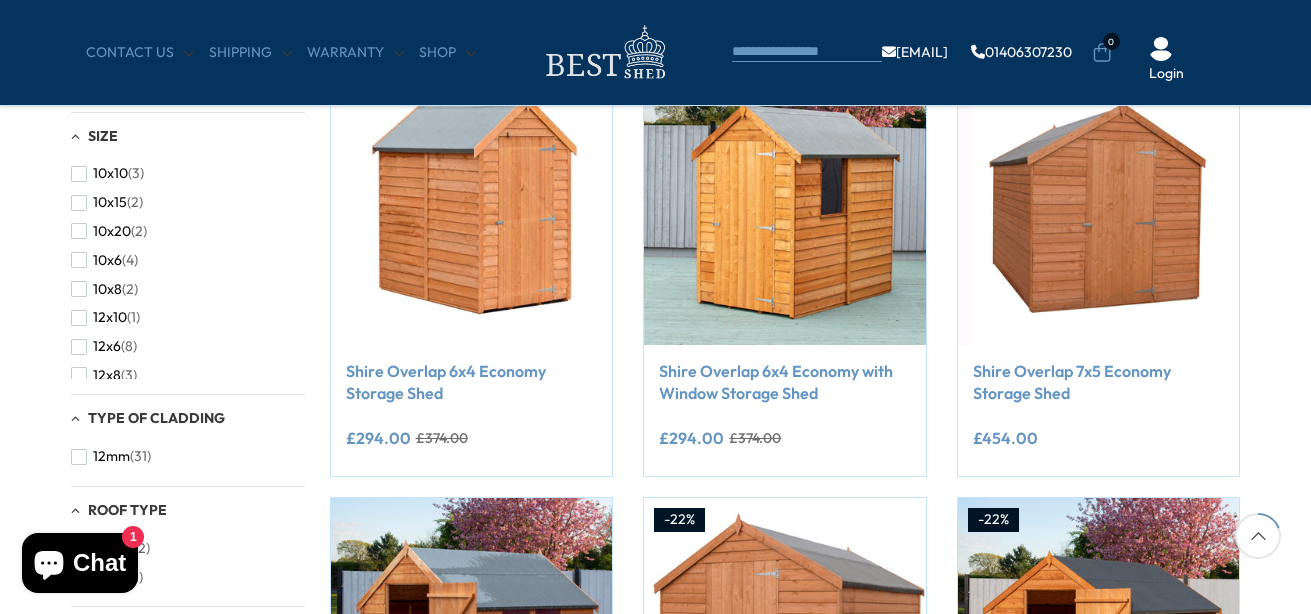 scroll, scrollTop: 494, scrollLeft: 0, axis: vertical 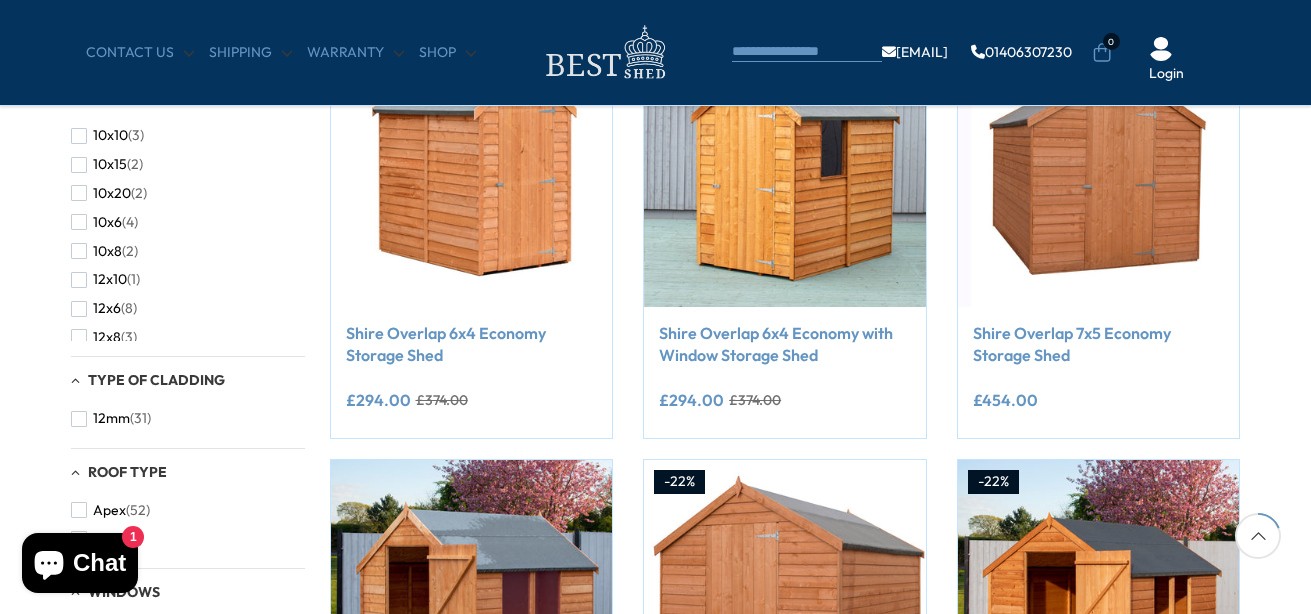 click on "Filters
83  products viewed" at bounding box center (655, 852) 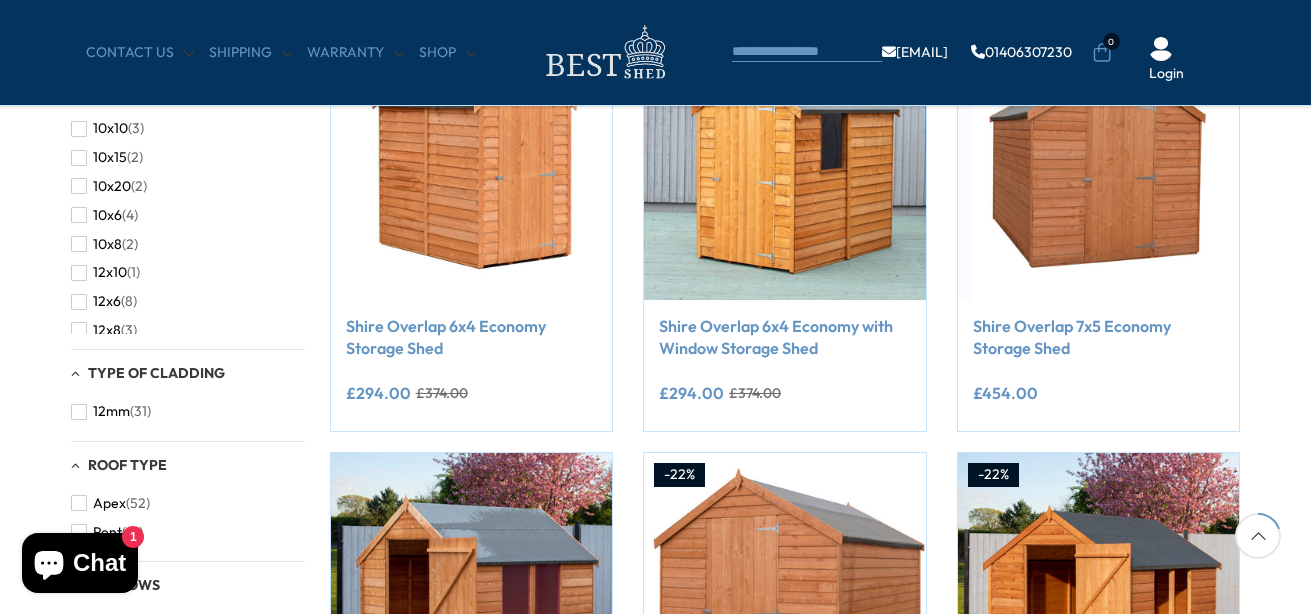 click on "Filters
83  products viewed" at bounding box center (655, 845) 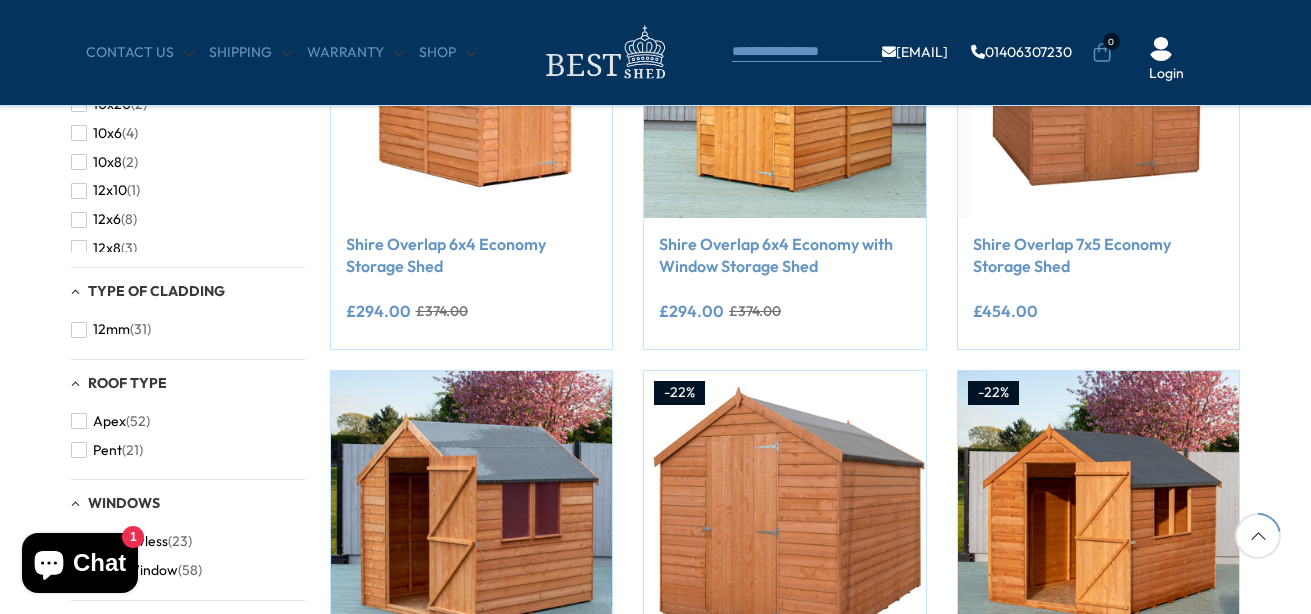 click on "Filters
83  products viewed" at bounding box center [655, 763] 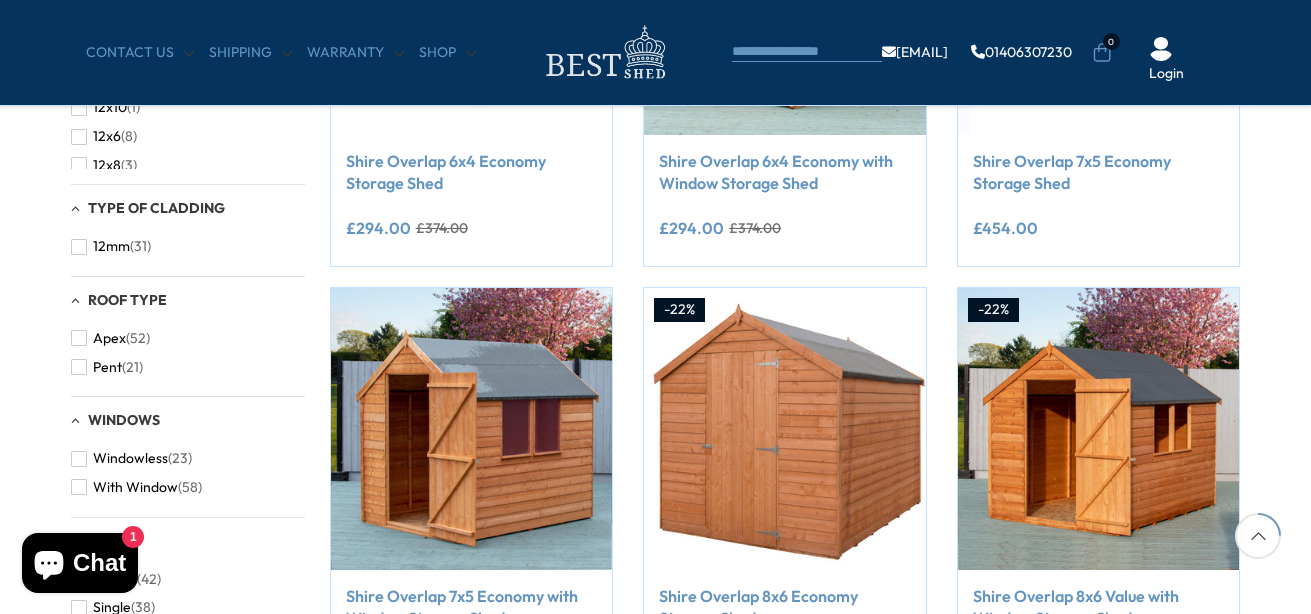 click on "Filters
83  products viewed" at bounding box center (655, 680) 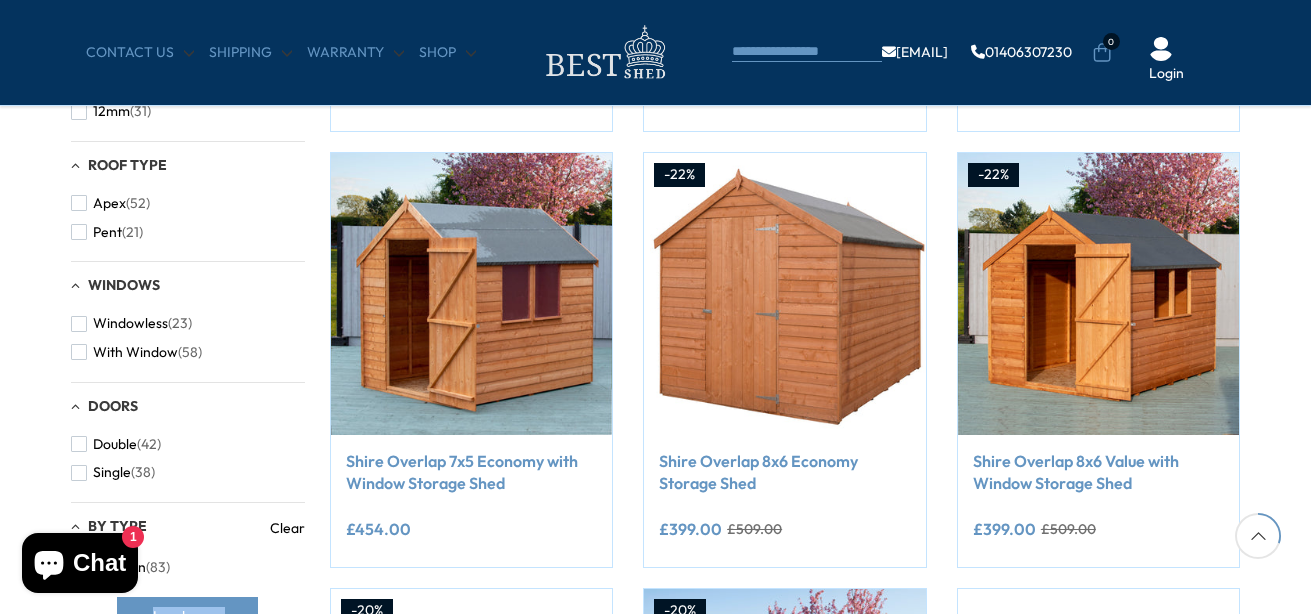 click on "Filters
83  products viewed" at bounding box center [655, 545] 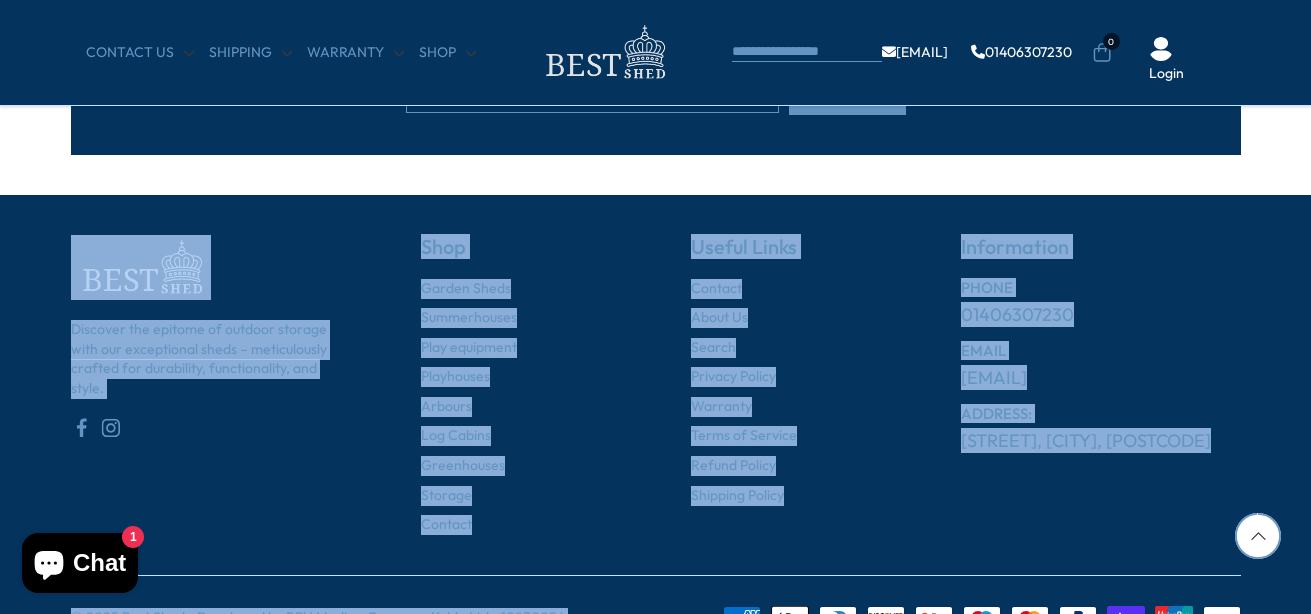 scroll, scrollTop: 2510, scrollLeft: 0, axis: vertical 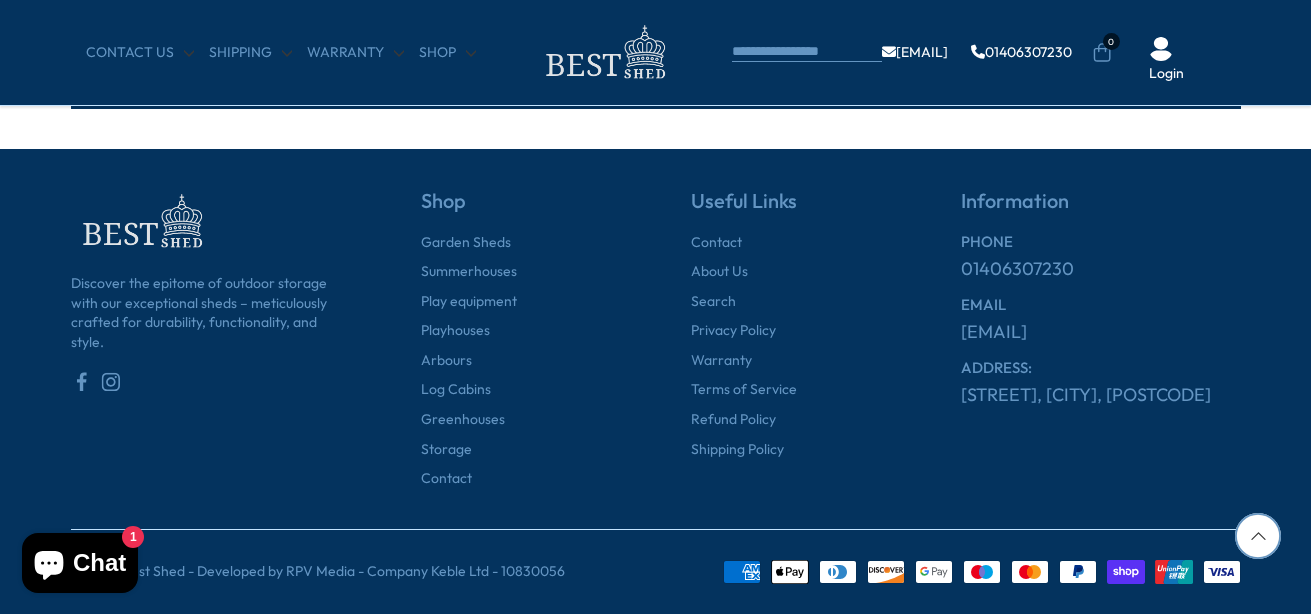 drag, startPoint x: 1300, startPoint y: 598, endPoint x: 1273, endPoint y: 243, distance: 356.02527 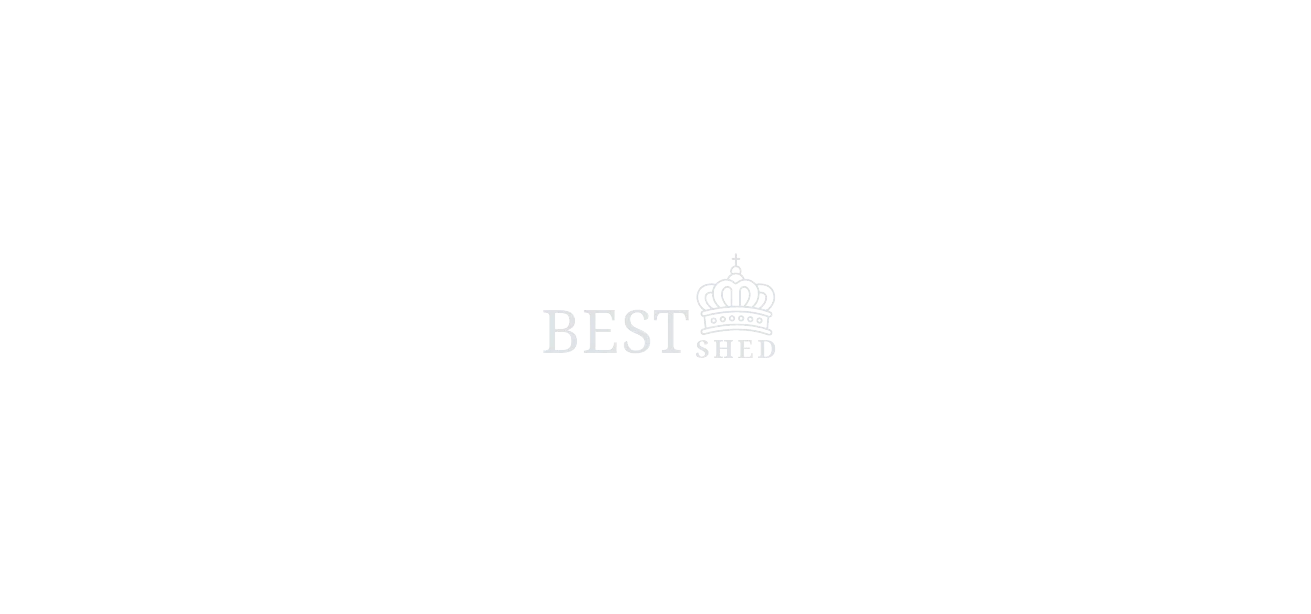 scroll, scrollTop: 84, scrollLeft: 0, axis: vertical 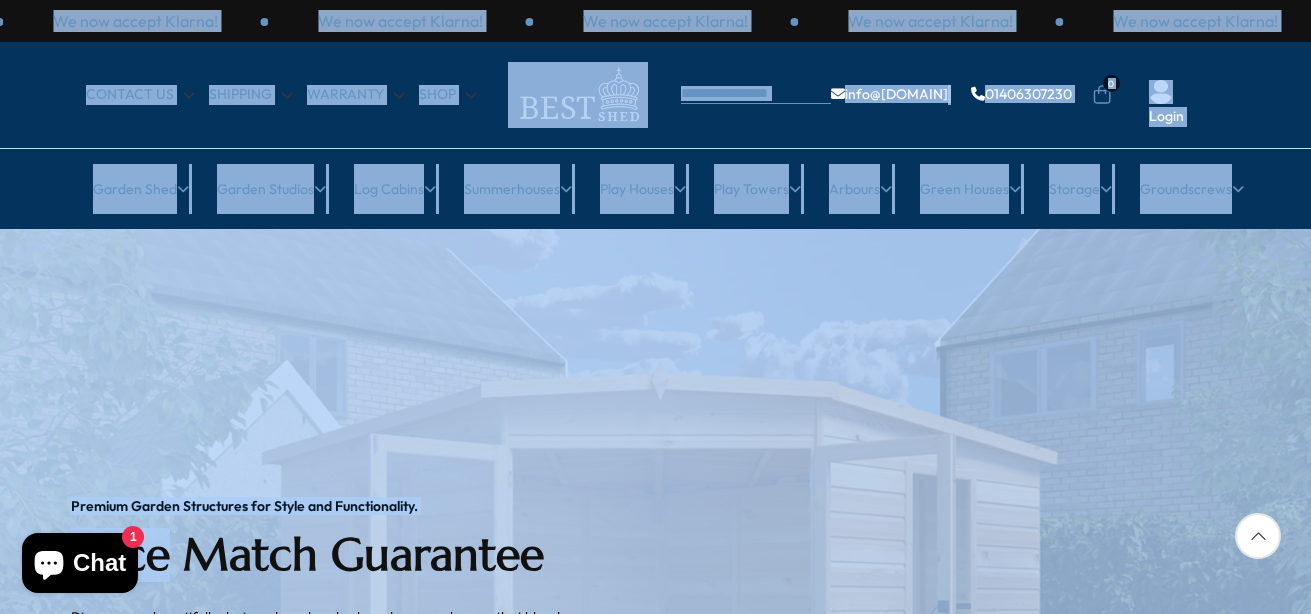 drag, startPoint x: 1302, startPoint y: 609, endPoint x: 1314, endPoint y: 557, distance: 53.366657 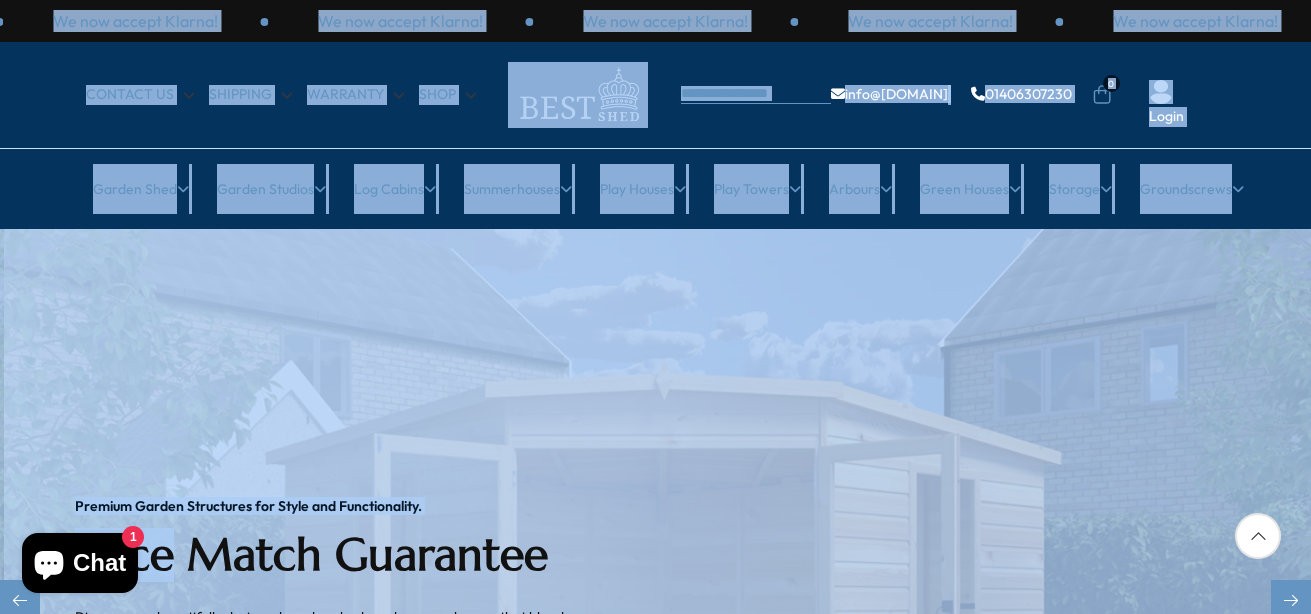 click on "We now accept Klarna!
We now accept Klarna!
We now accept Klarna!
We now accept Klarna!
We now accept Klarna!
We now accept Klarna!
We now accept Klarna!
We now accept Klarna!
We now accept Klarna!
CONTACT US
Shipping Shop" at bounding box center [655, 3617] 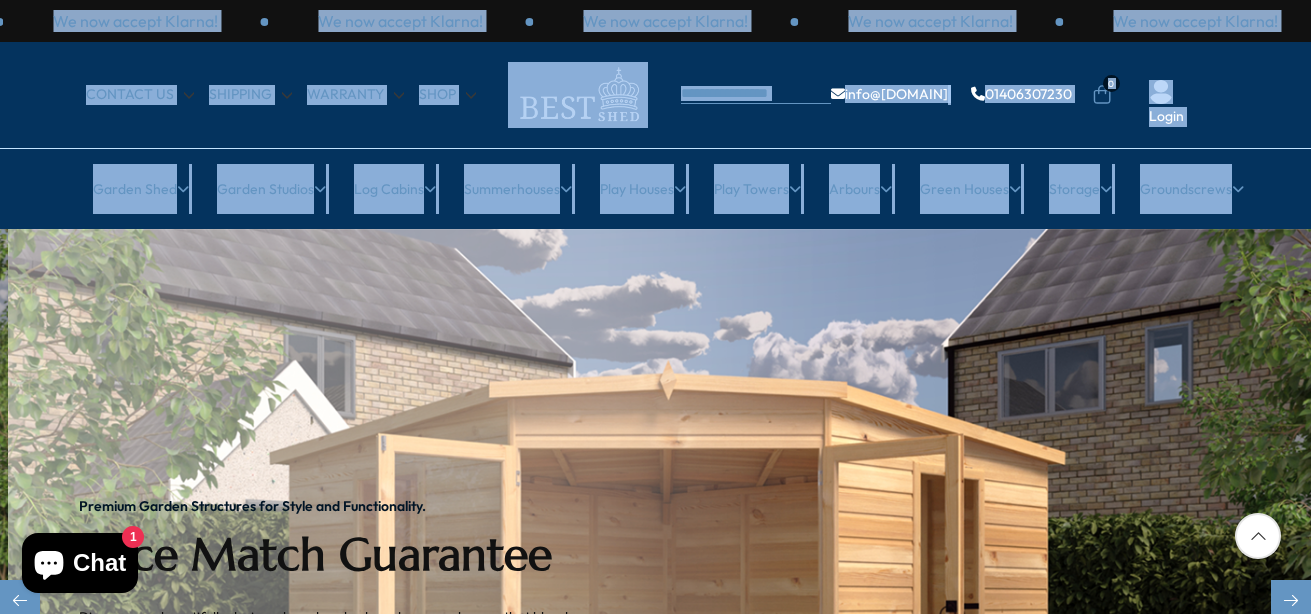 click on "We now accept Klarna!
We now accept Klarna!
We now accept Klarna!
We now accept Klarna!
We now accept Klarna!
We now accept Klarna!
We now accept Klarna!
We now accept Klarna!
We now accept Klarna!
CONTACT US
Shipping Shop" at bounding box center (655, 3617) 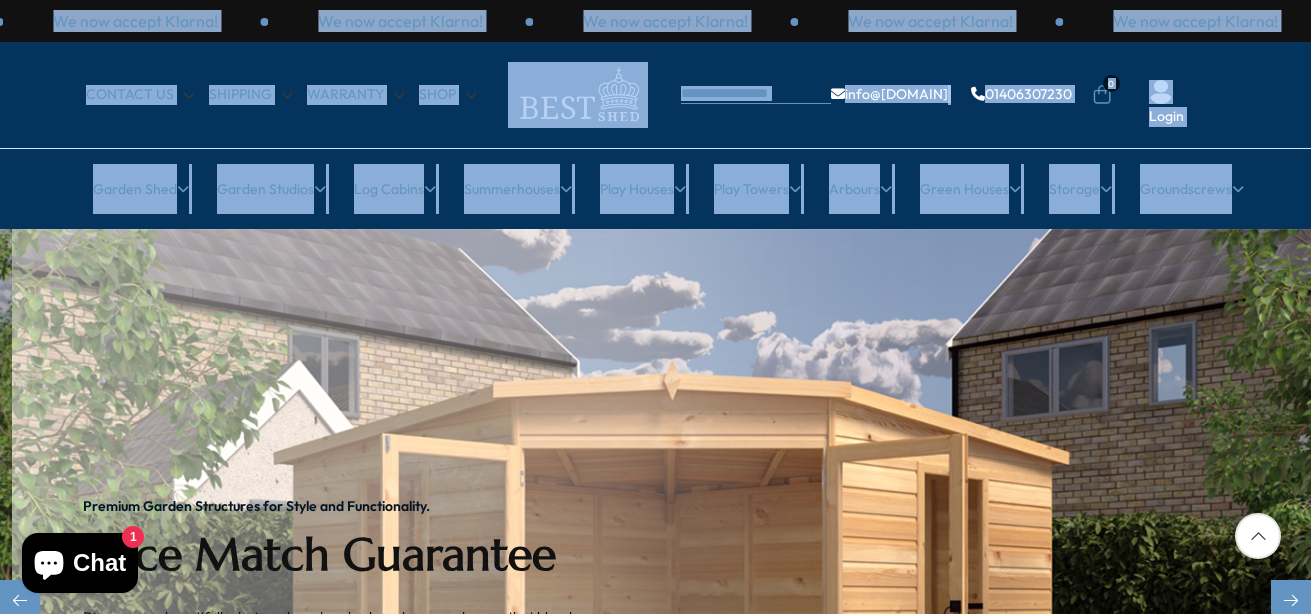 click on "We now accept Klarna!
We now accept Klarna!
We now accept Klarna!
We now accept Klarna!
We now accept Klarna!
We now accept Klarna!
We now accept Klarna!
We now accept Klarna!
We now accept Klarna!
CONTACT US
Shipping Shop" at bounding box center (655, 3617) 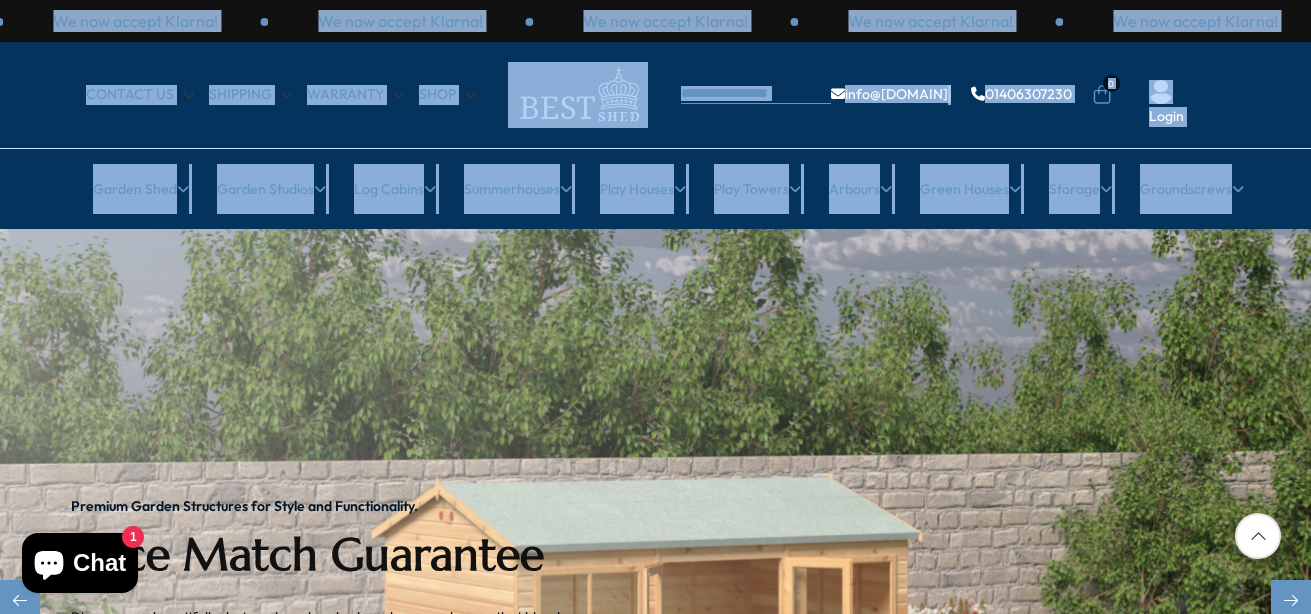 click on "We now accept Klarna!
We now accept Klarna!
We now accept Klarna!
We now accept Klarna!
We now accept Klarna!
We now accept Klarna!
We now accept Klarna!
We now accept Klarna!
We now accept Klarna!
CONTACT US
Shipping Shop" at bounding box center (655, 3617) 